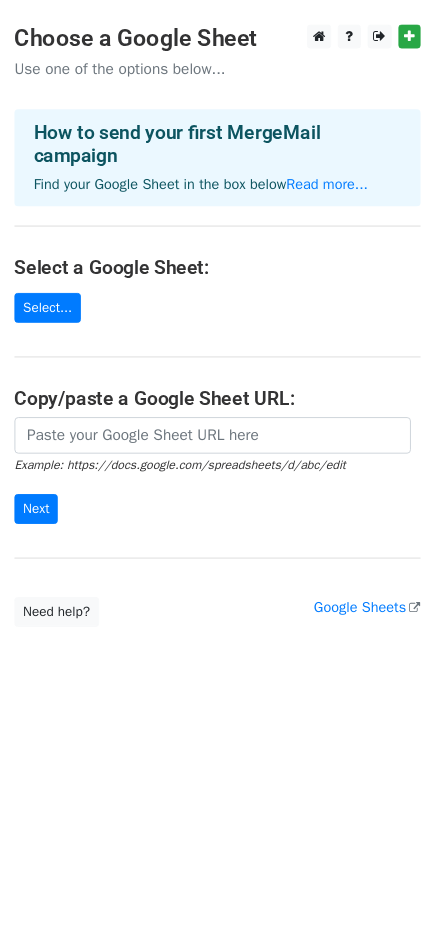 scroll, scrollTop: 0, scrollLeft: 0, axis: both 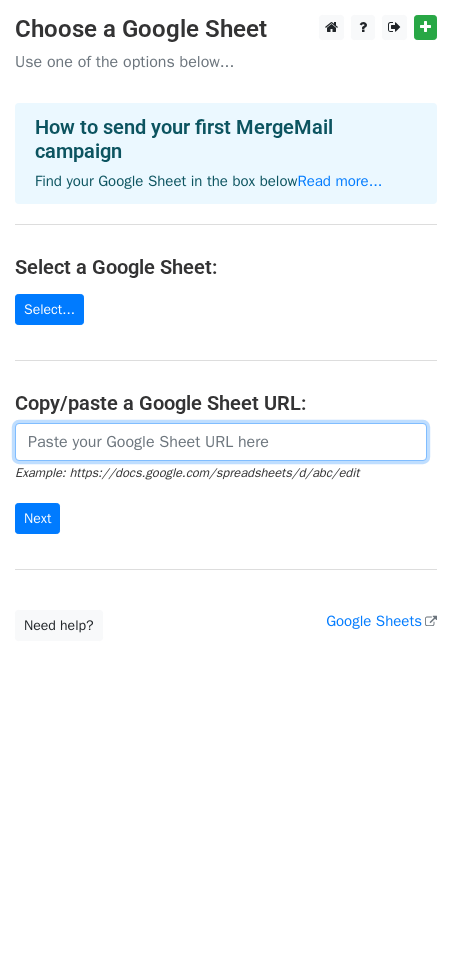 click at bounding box center (221, 442) 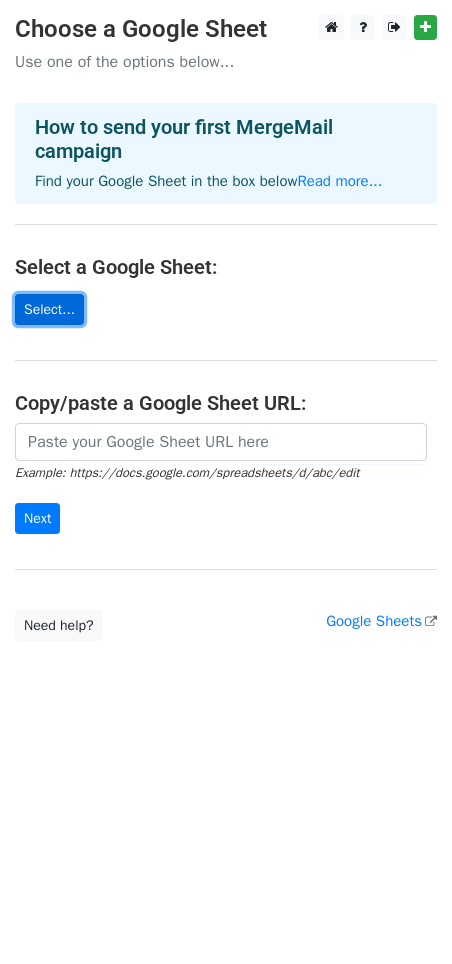 click on "Select..." at bounding box center [49, 309] 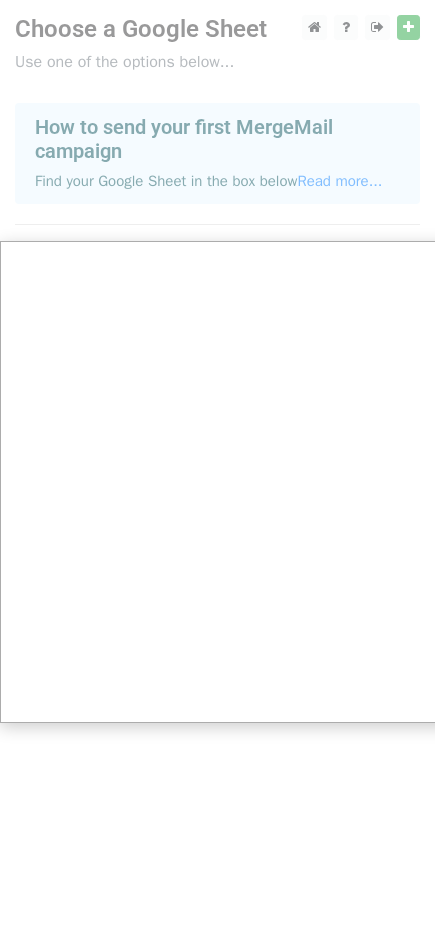 drag, startPoint x: 31, startPoint y: 121, endPoint x: 125, endPoint y: 142, distance: 96.317184 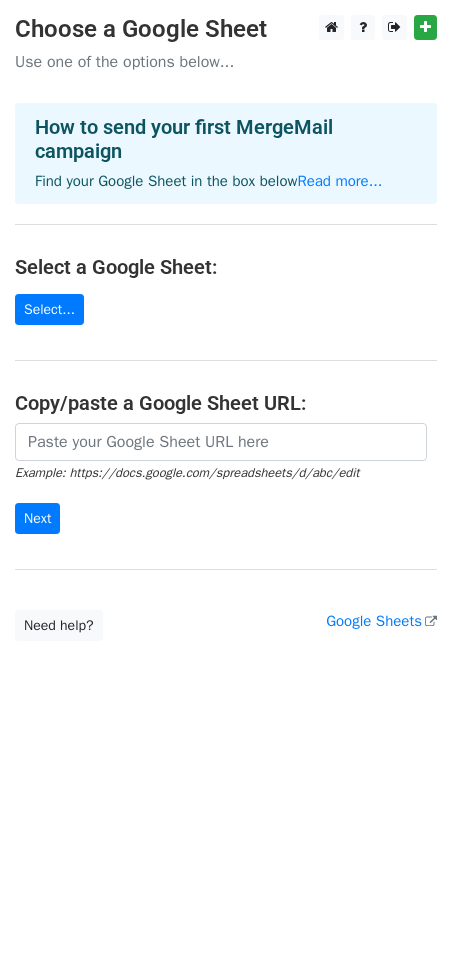 scroll, scrollTop: 0, scrollLeft: 0, axis: both 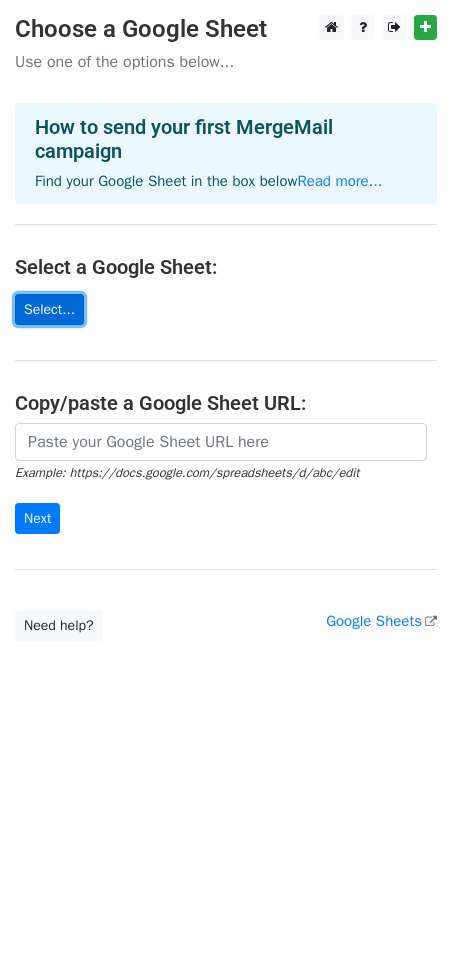 click on "Select..." at bounding box center [49, 309] 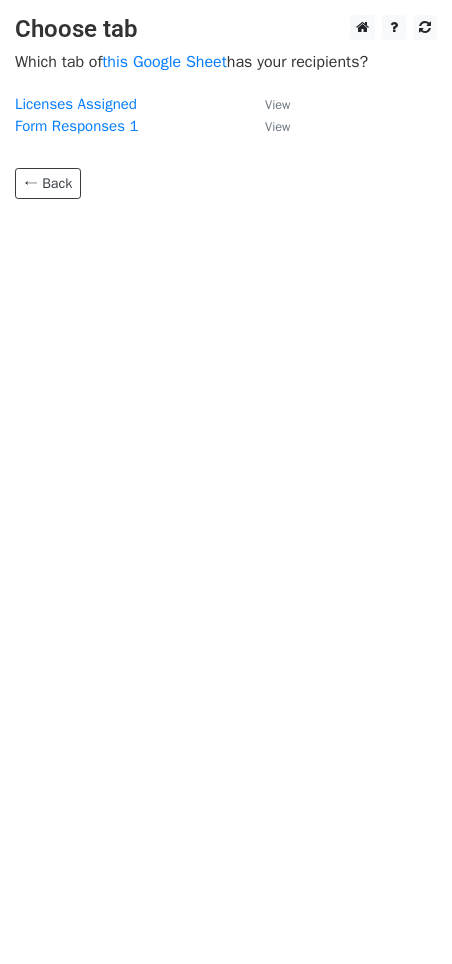 scroll, scrollTop: 0, scrollLeft: 0, axis: both 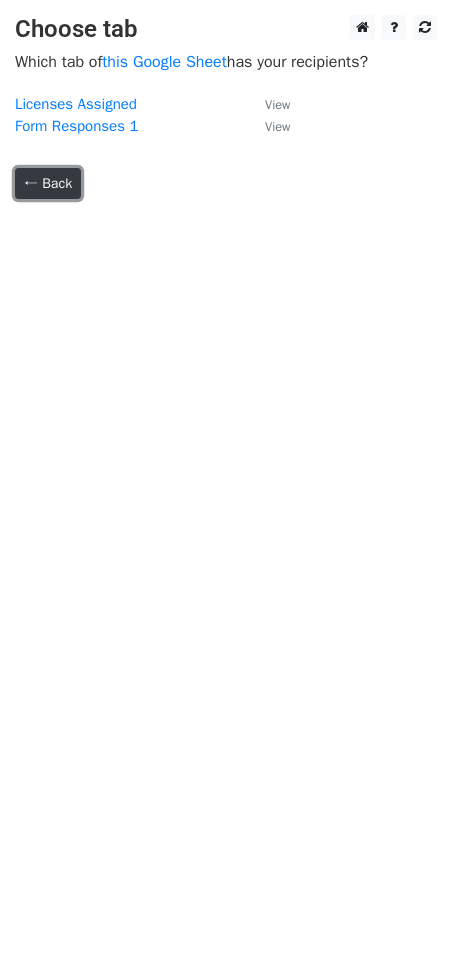 click on "← Back" at bounding box center [48, 183] 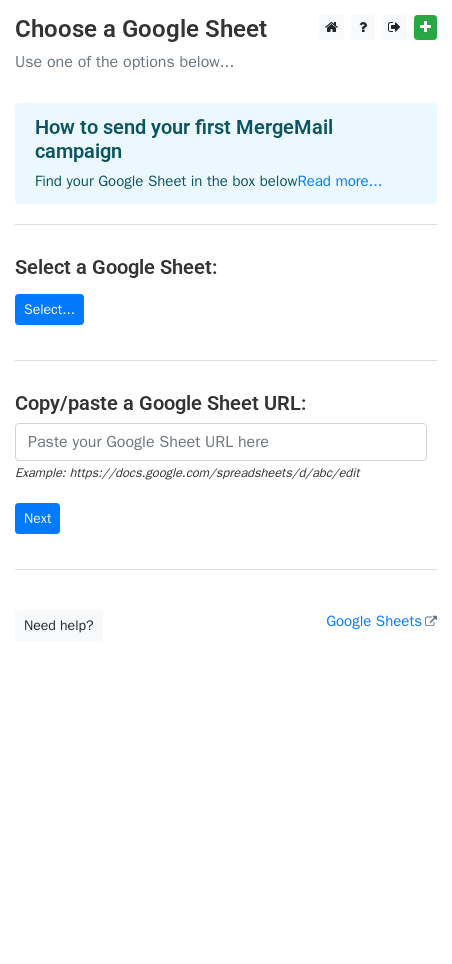 scroll, scrollTop: 0, scrollLeft: 0, axis: both 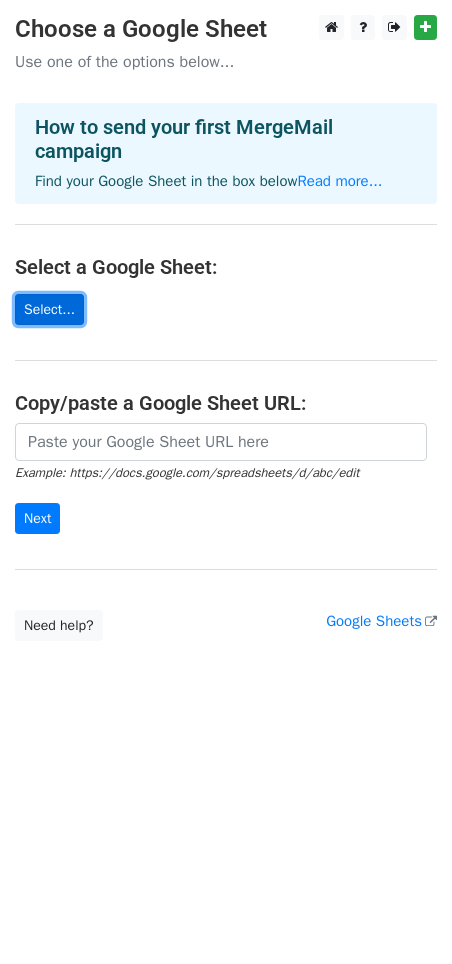 click on "Select..." at bounding box center (49, 309) 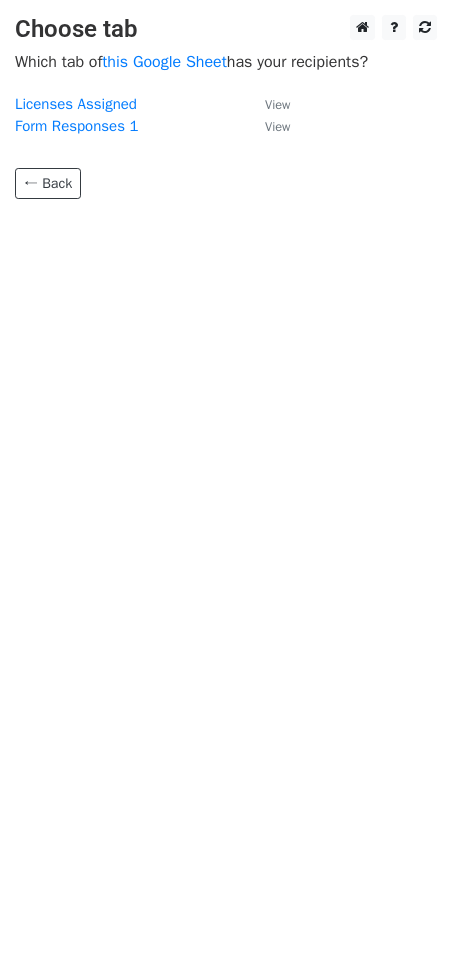 scroll, scrollTop: 0, scrollLeft: 0, axis: both 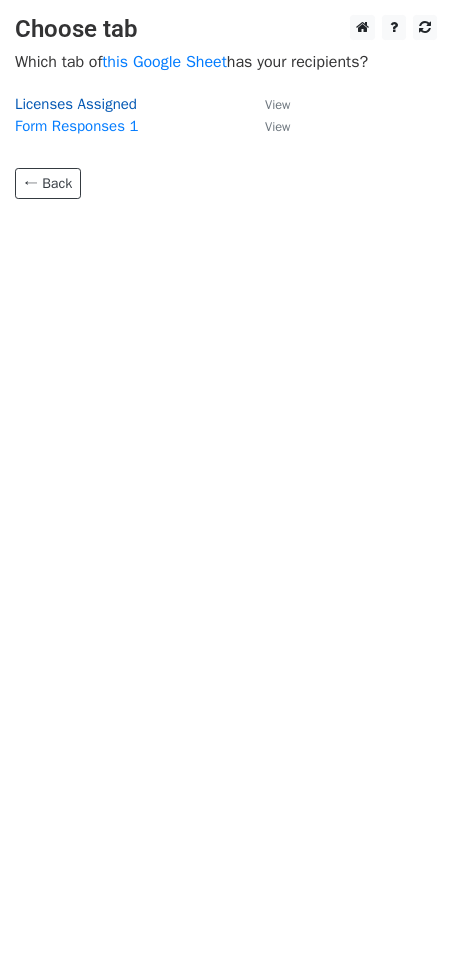 click on "Licenses Assigned" at bounding box center (76, 104) 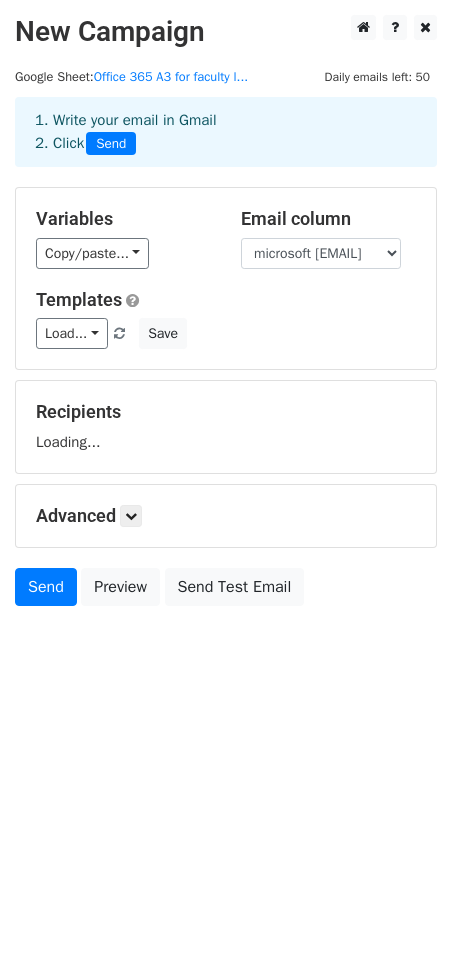 scroll, scrollTop: 0, scrollLeft: 0, axis: both 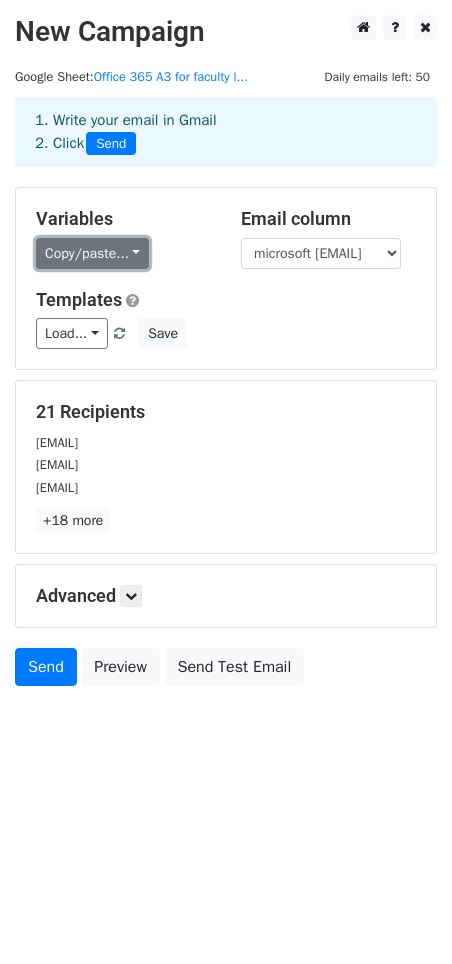 click on "Copy/paste..." at bounding box center [92, 253] 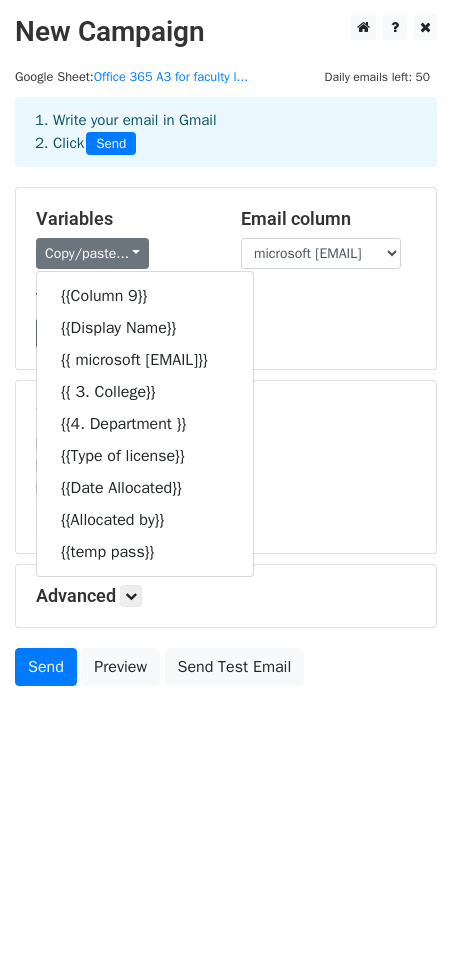 click on "Templates" at bounding box center [226, 300] 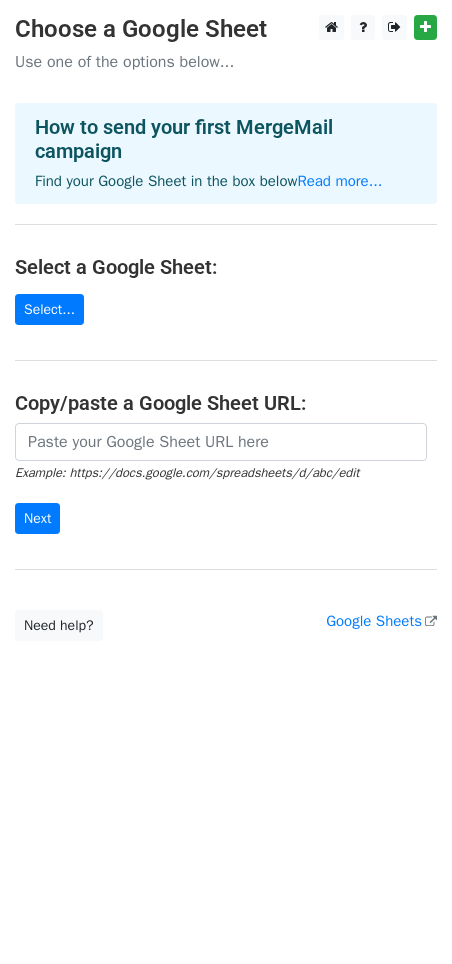 scroll, scrollTop: 0, scrollLeft: 0, axis: both 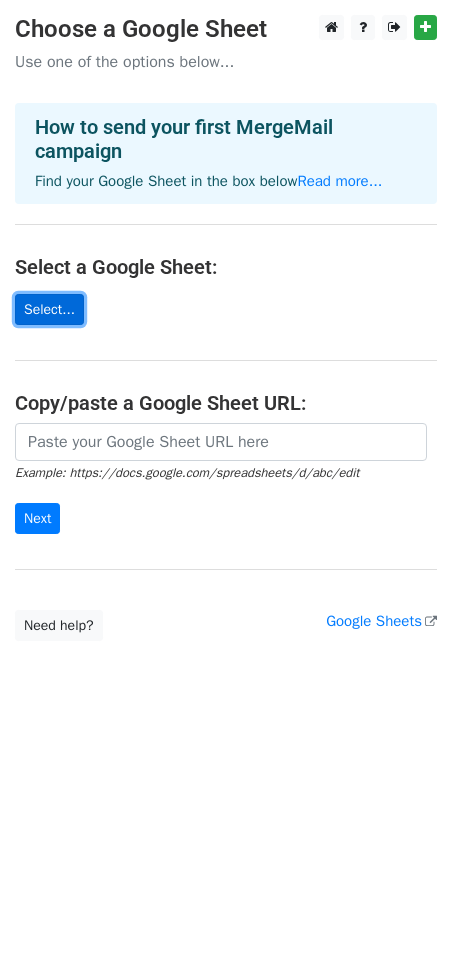 click on "Select..." at bounding box center [49, 309] 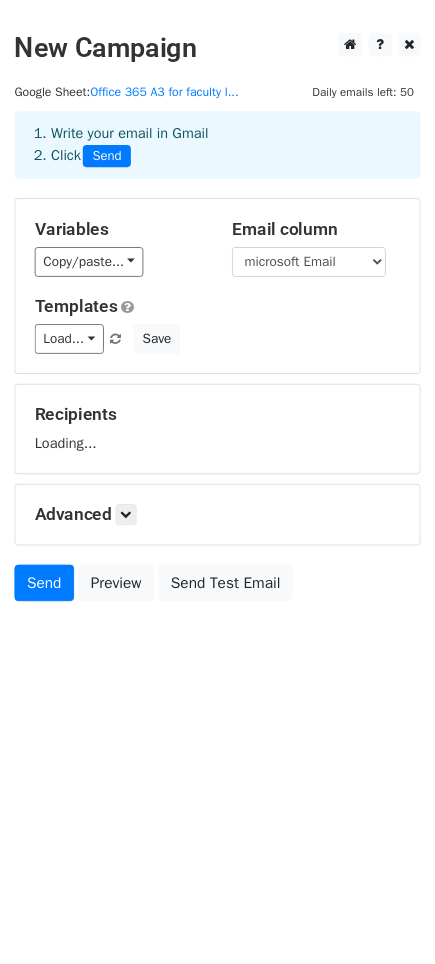 scroll, scrollTop: 0, scrollLeft: 0, axis: both 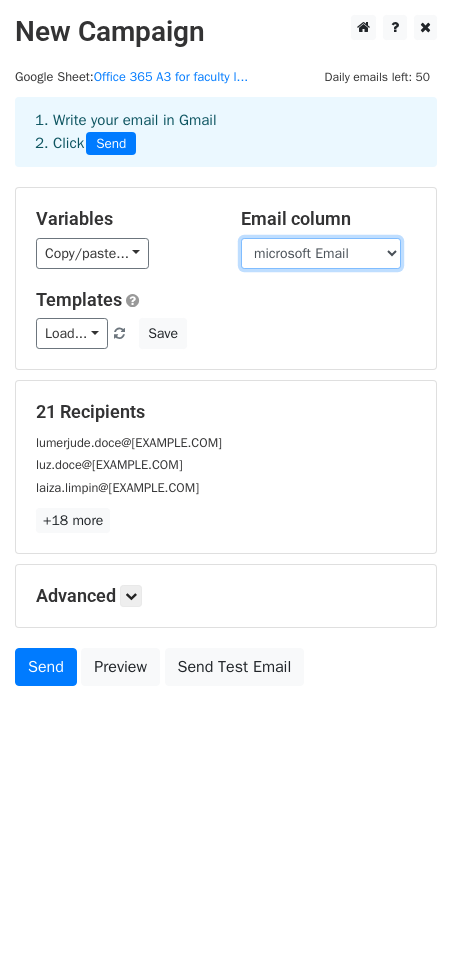 click on "Column 9
Display Name
microsoft Email
3. College
4. Department
Type of license
Date Allocated
Allocated by
temp pass" at bounding box center [321, 253] 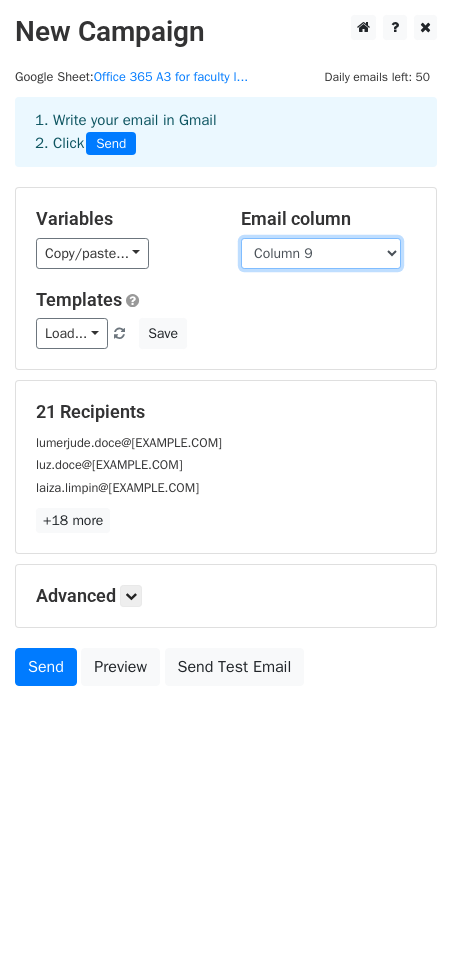 click on "Column 9
Display Name
microsoft Email
3. College
4. Department
Type of license
Date Allocated
Allocated by
temp pass" at bounding box center (321, 253) 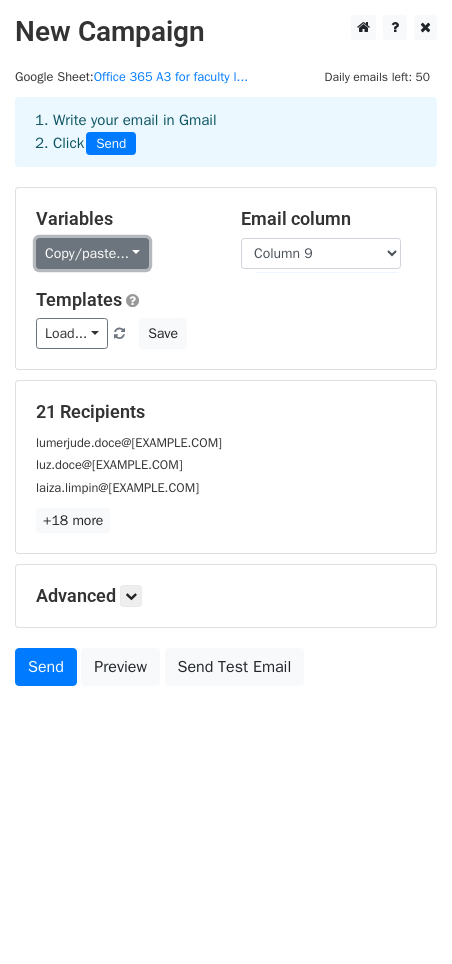 click on "Copy/paste..." at bounding box center [92, 253] 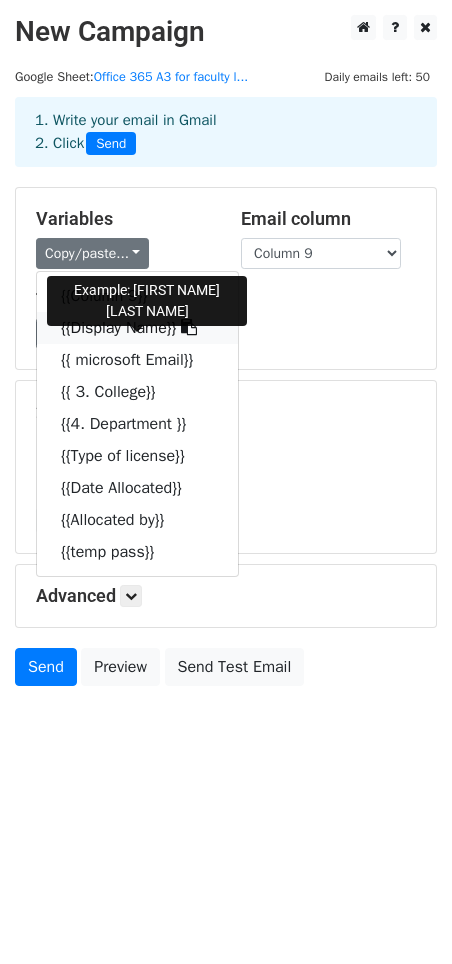 click on "{{Display Name}}" at bounding box center [137, 328] 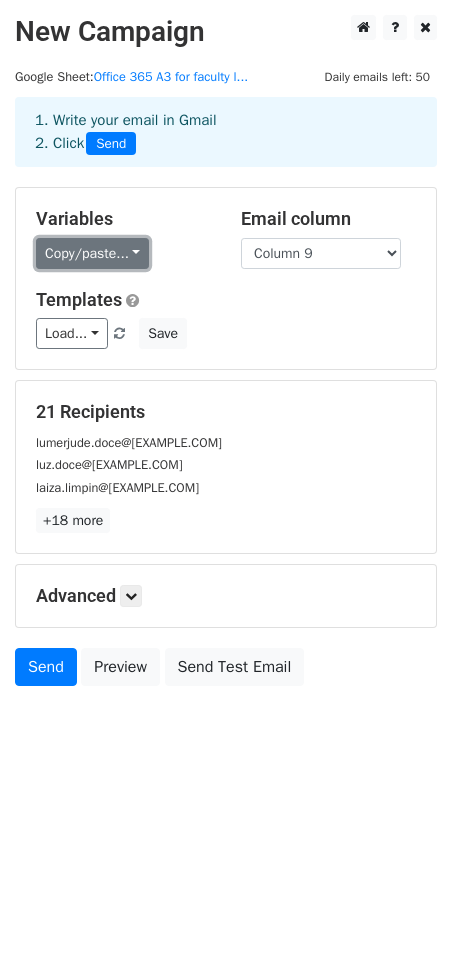 click on "Copy/paste..." at bounding box center (92, 253) 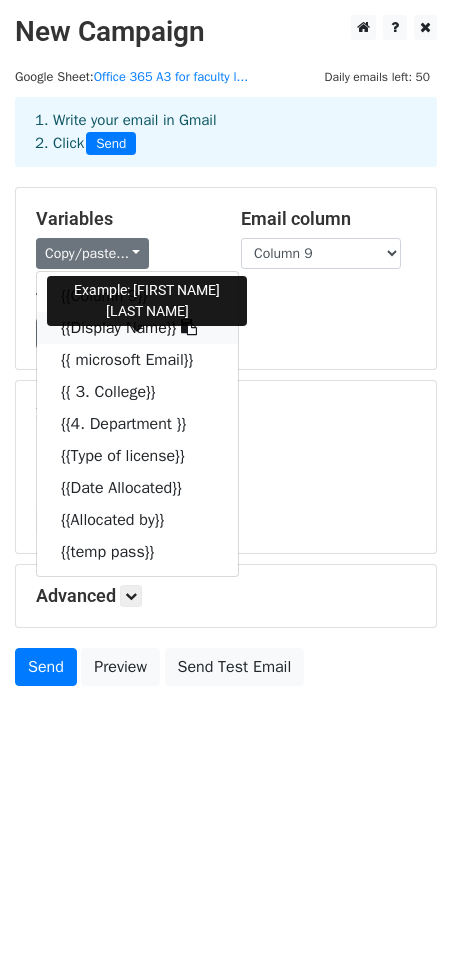 click on "{{Display Name}}" at bounding box center (137, 328) 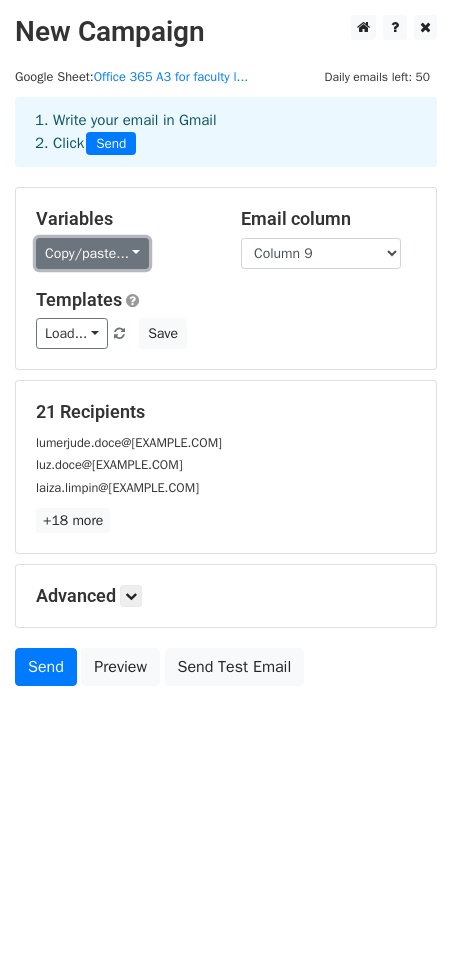 click on "Copy/paste..." at bounding box center [92, 253] 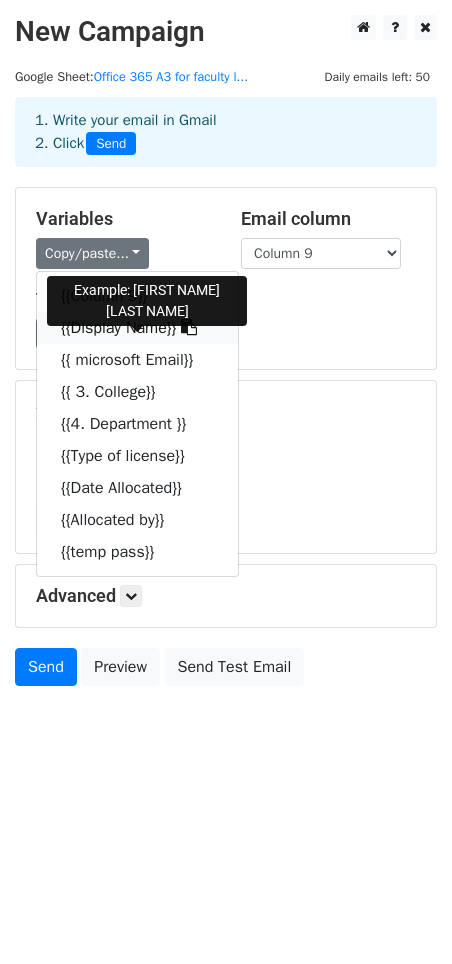 click on "{{Display Name}}" at bounding box center [137, 328] 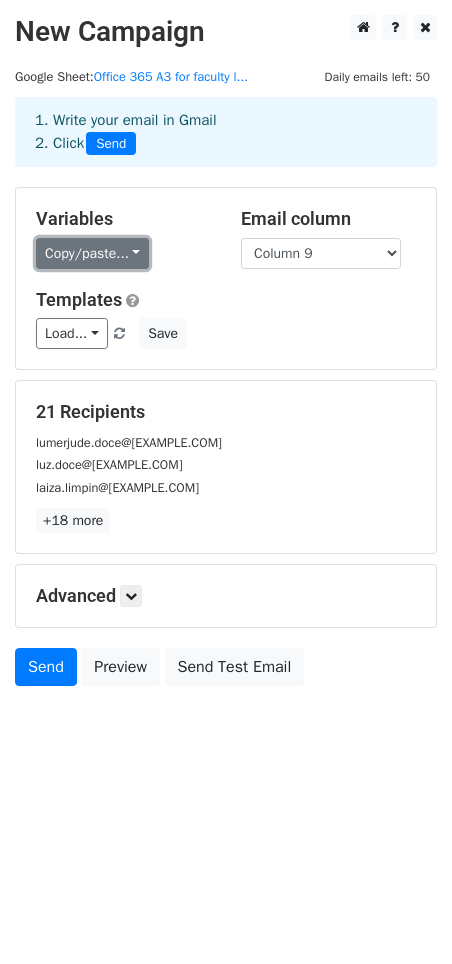 click on "Copy/paste..." at bounding box center (92, 253) 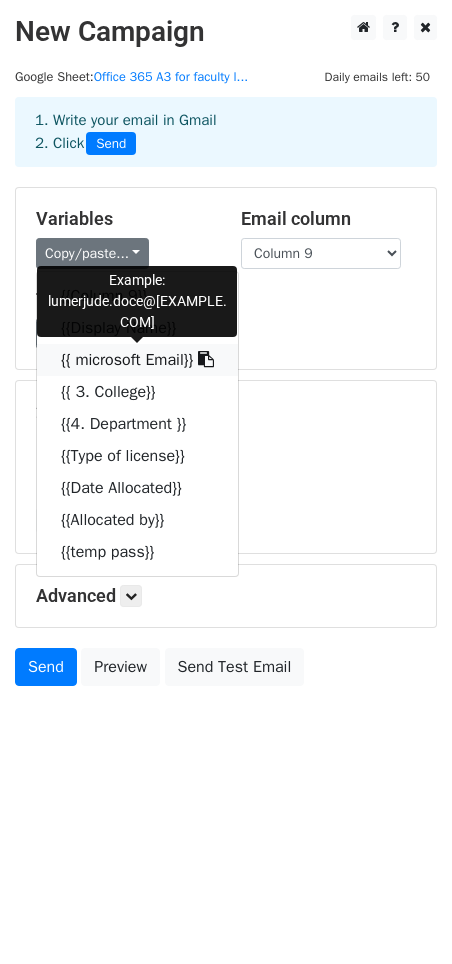 click on "{{ microsoft Email}}" at bounding box center (137, 360) 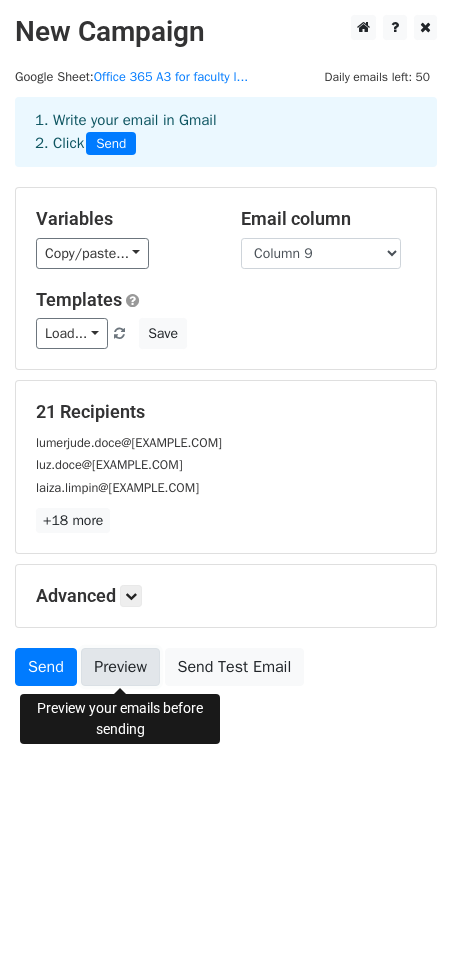 click on "Preview" at bounding box center [120, 667] 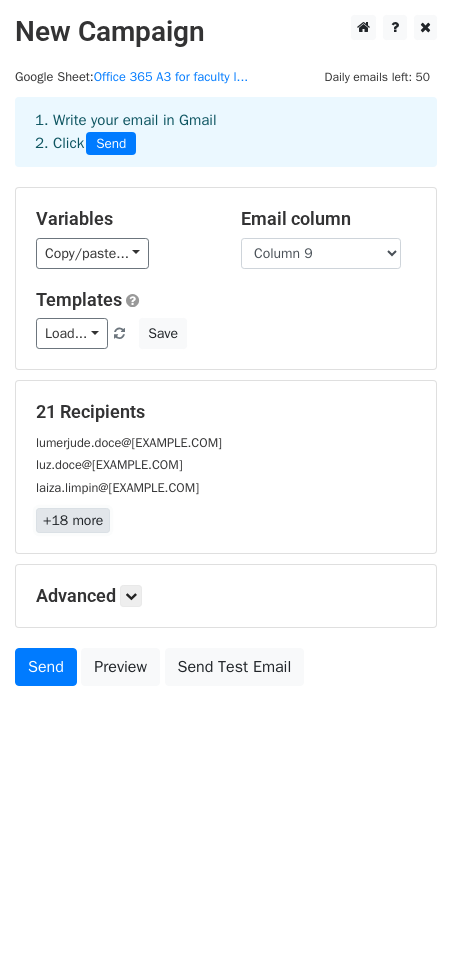 click on "+18 more" at bounding box center (73, 520) 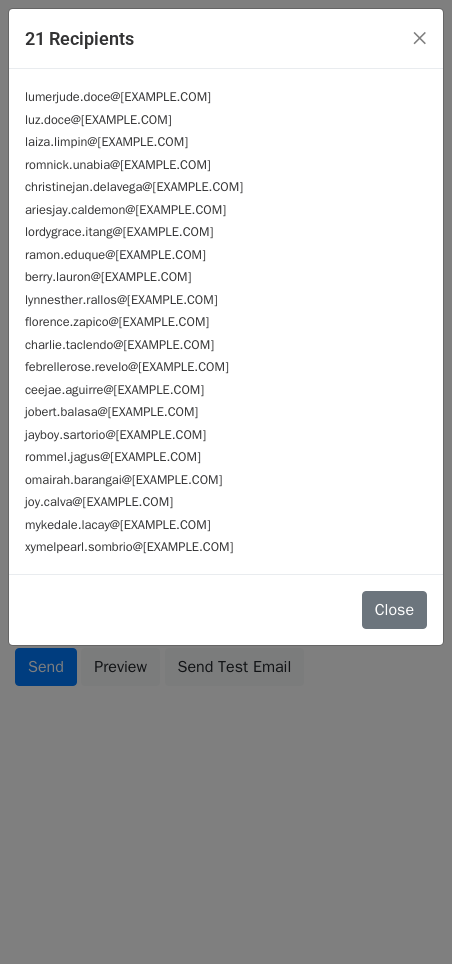 drag, startPoint x: 232, startPoint y: 97, endPoint x: 12, endPoint y: 97, distance: 220 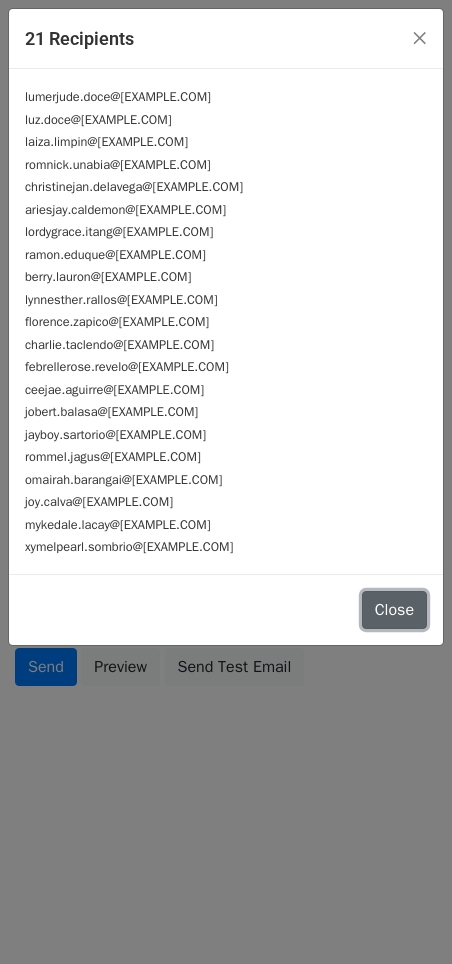 click on "Close" at bounding box center [394, 610] 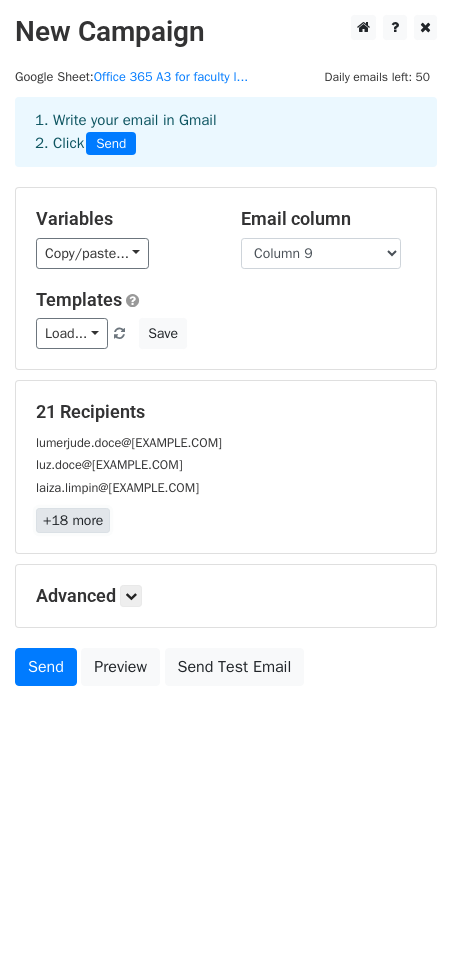 click on "+18 more" at bounding box center [73, 520] 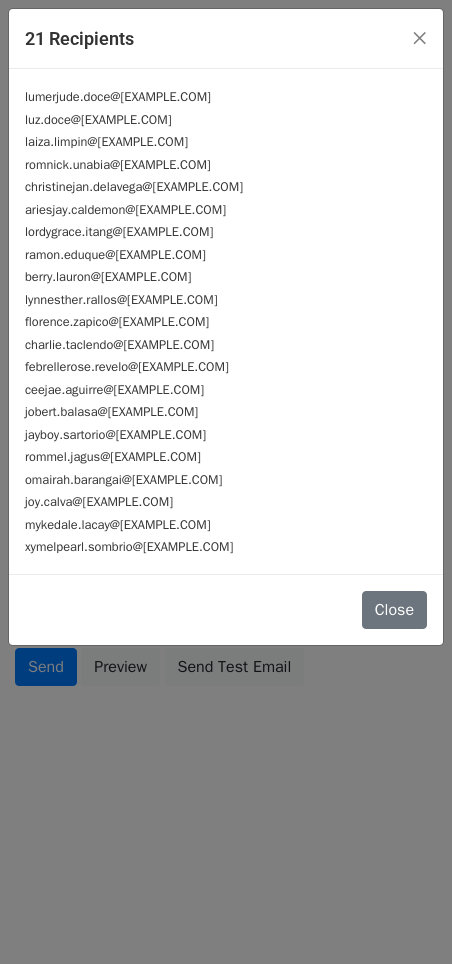 click on "christinejan.delavega@msugensan.edu.ph" at bounding box center (134, 187) 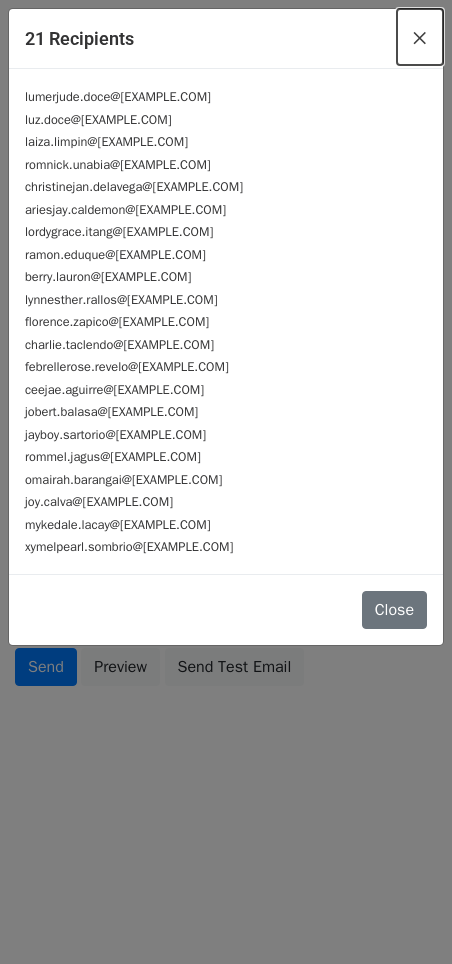 click on "×" at bounding box center [420, 37] 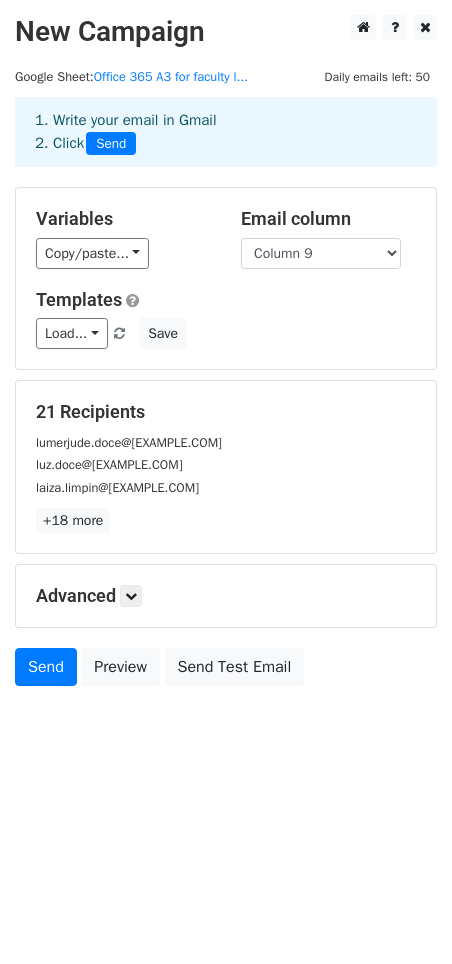 click on "lumerjude.doce@msugensan.edu.ph" at bounding box center [129, 443] 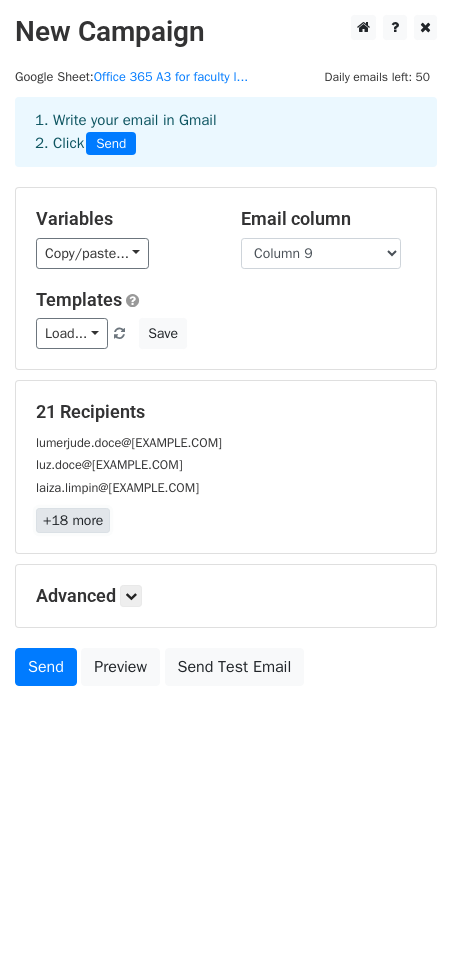 click on "+18 more" at bounding box center [73, 520] 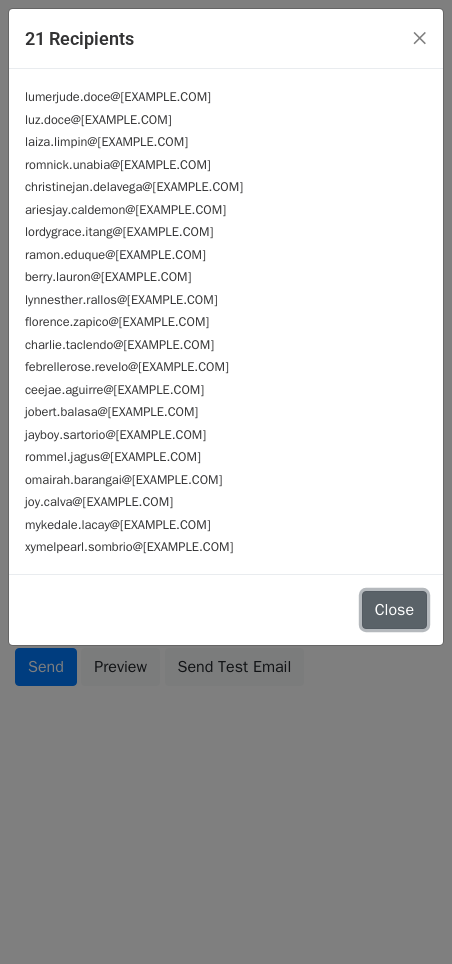 click on "Close" at bounding box center (394, 610) 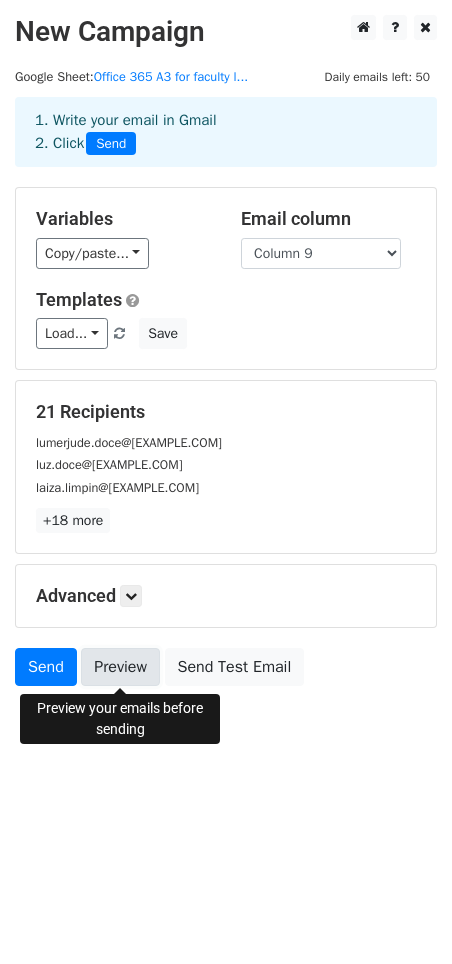 click on "Preview" at bounding box center [120, 667] 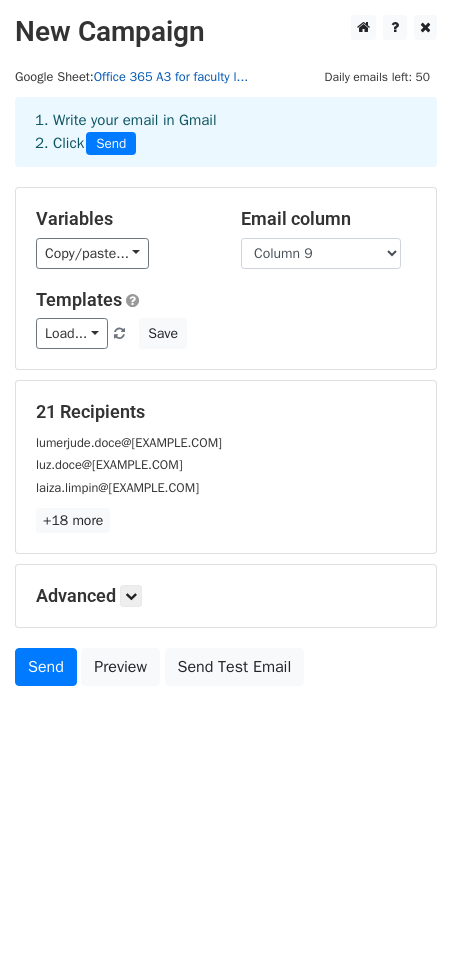 click on "Office 365 A3 for faculty l..." at bounding box center [171, 77] 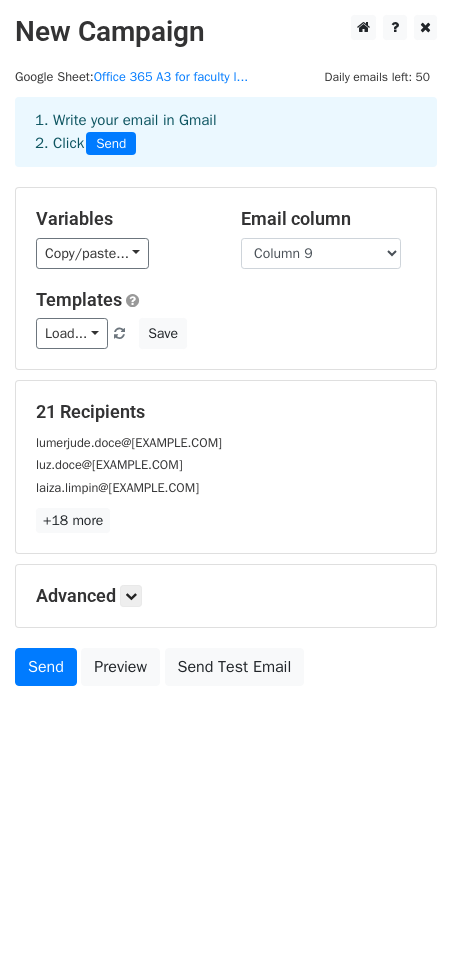 click on "luz.doce@msugensan.edu.ph" at bounding box center [226, 464] 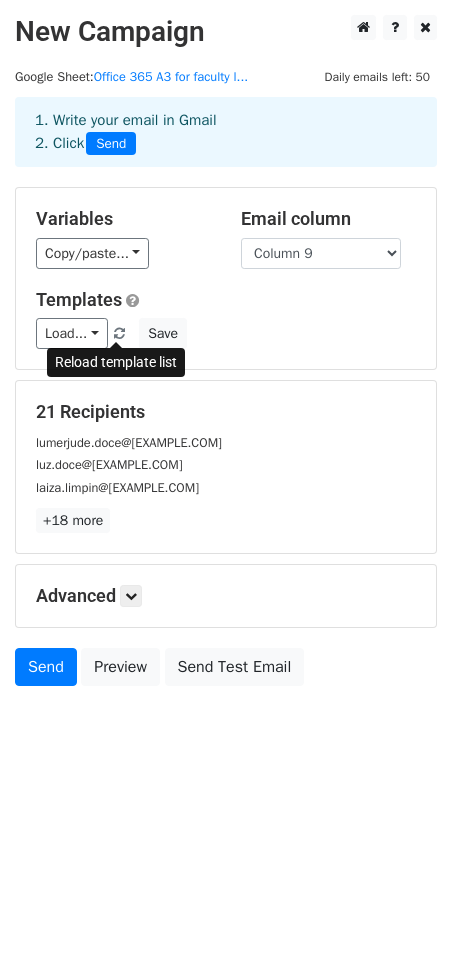 click at bounding box center (119, 334) 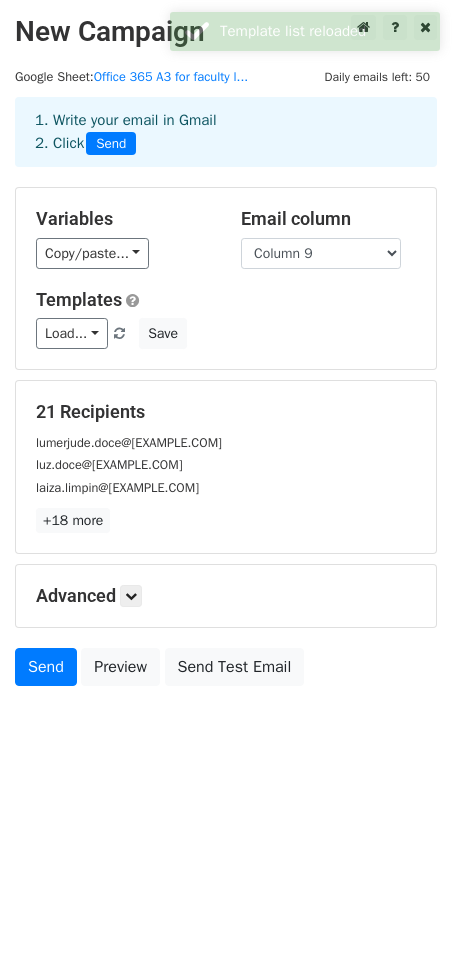 click on "21 Recipients" at bounding box center [226, 412] 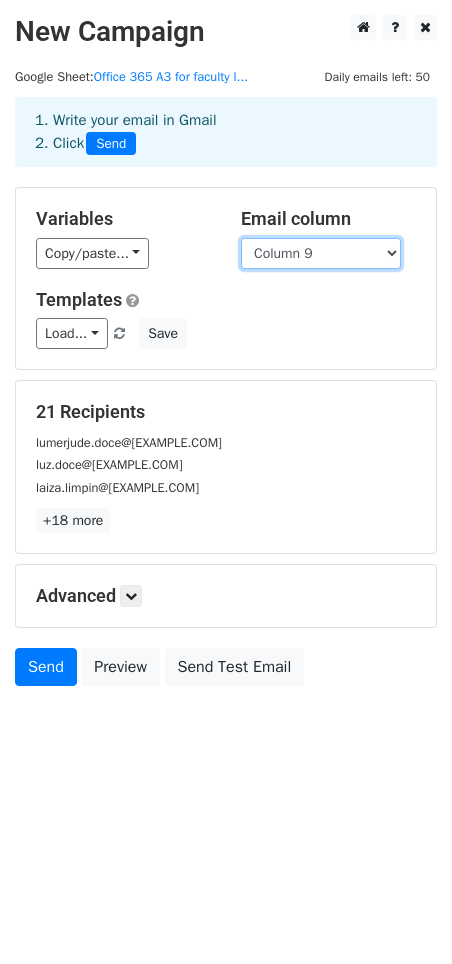 click on "Column 9
Display Name
microsoft Email
3. College
4. Department
Type of license
Date Allocated
Allocated by
temp pass" at bounding box center (321, 253) 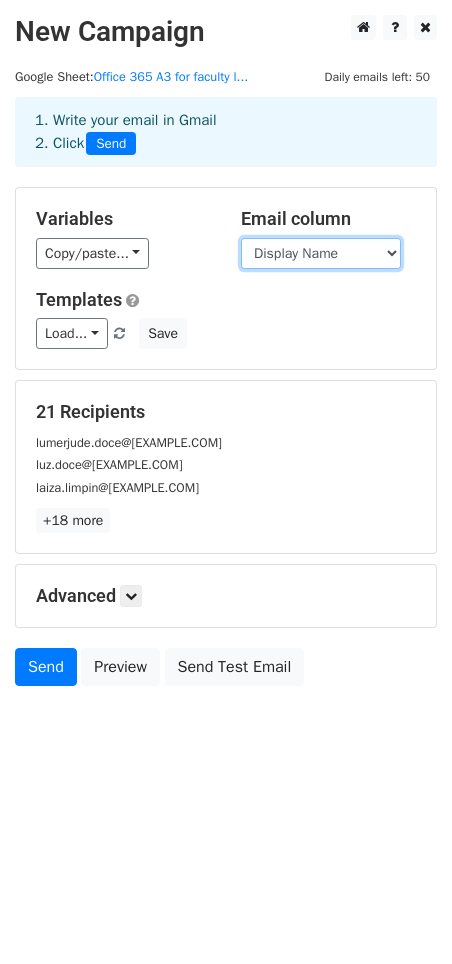 click on "Column 9
Display Name
microsoft Email
3. College
4. Department
Type of license
Date Allocated
Allocated by
temp pass" at bounding box center (321, 253) 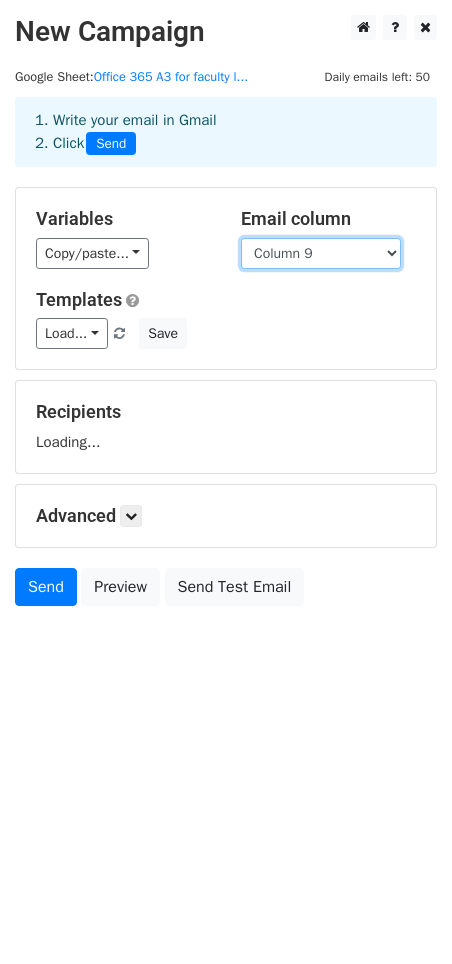 click on "Column 9
Display Name
microsoft Email
3. College
4. Department
Type of license
Date Allocated
Allocated by
temp pass" at bounding box center (321, 253) 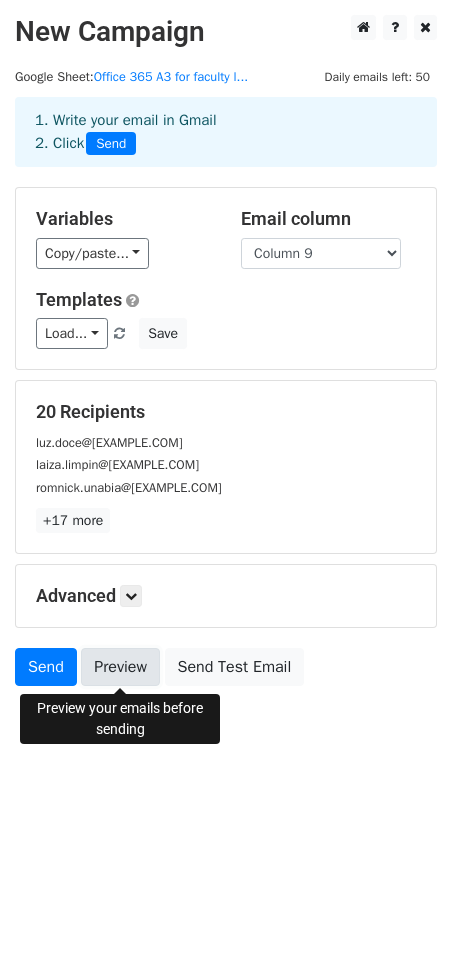 click on "Preview" at bounding box center (120, 667) 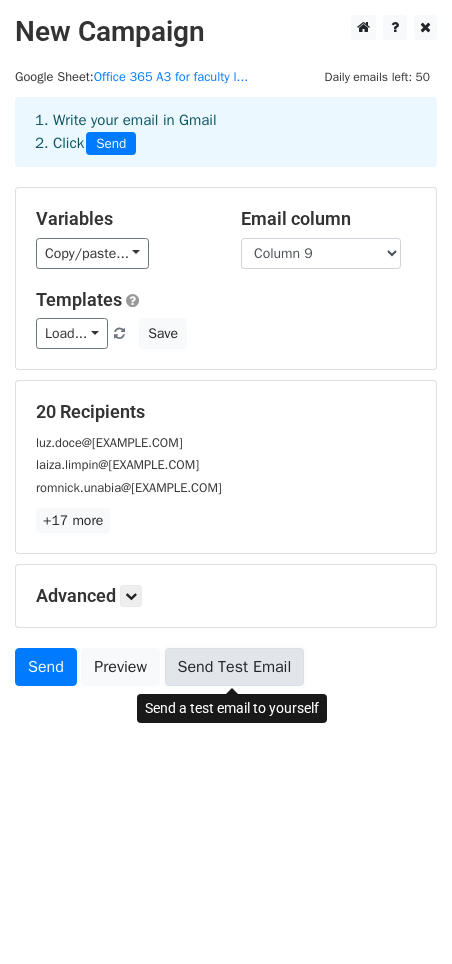 click on "Send Test Email" at bounding box center [235, 667] 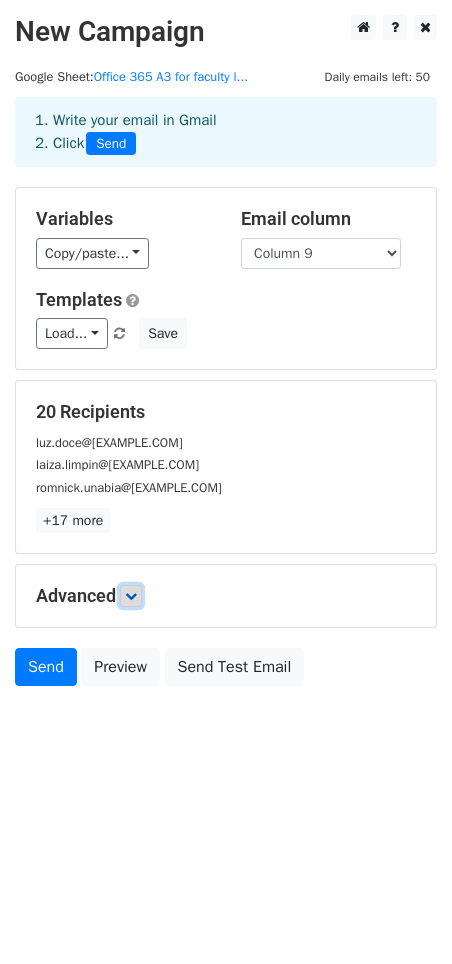 click at bounding box center (131, 596) 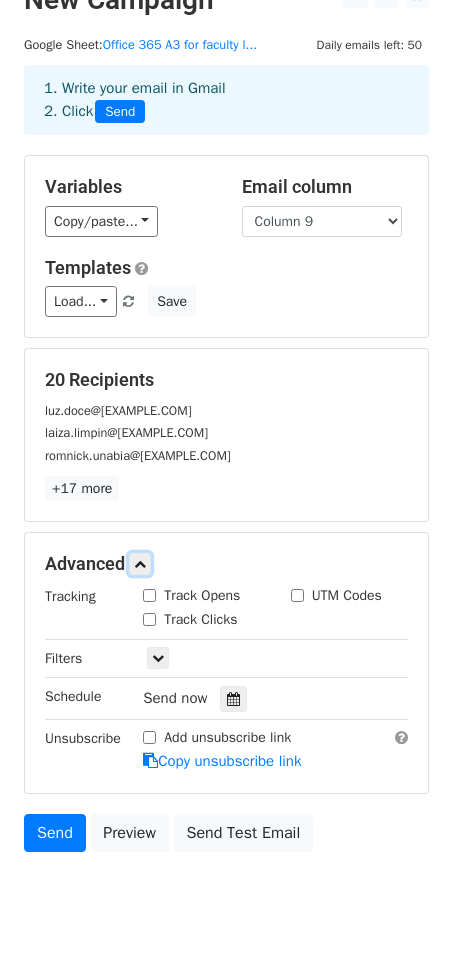 scroll, scrollTop: 0, scrollLeft: 0, axis: both 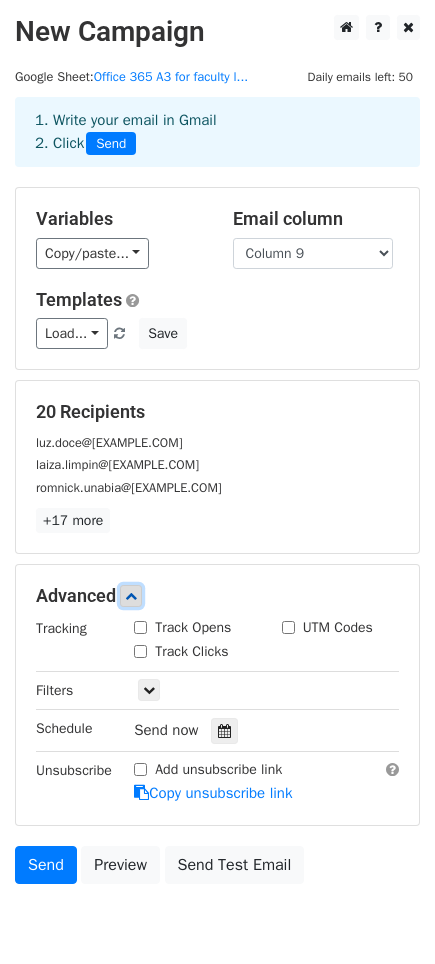 click at bounding box center (131, 596) 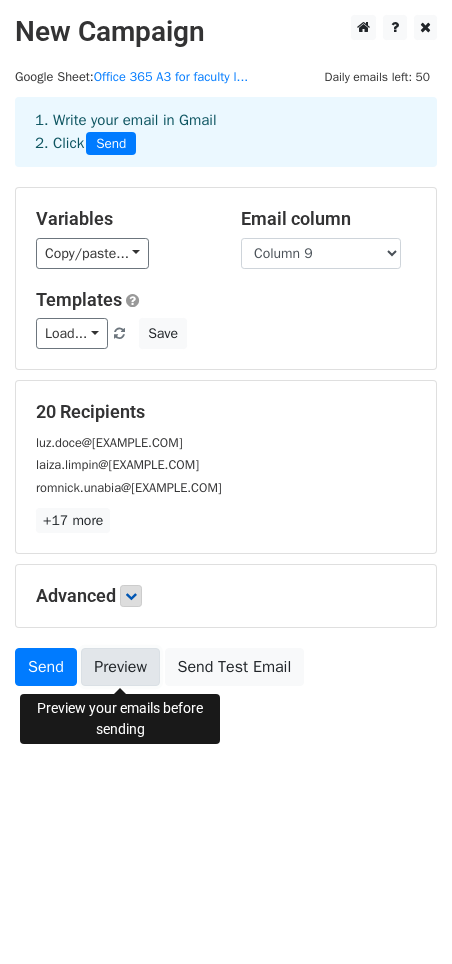 click on "Preview" at bounding box center [120, 667] 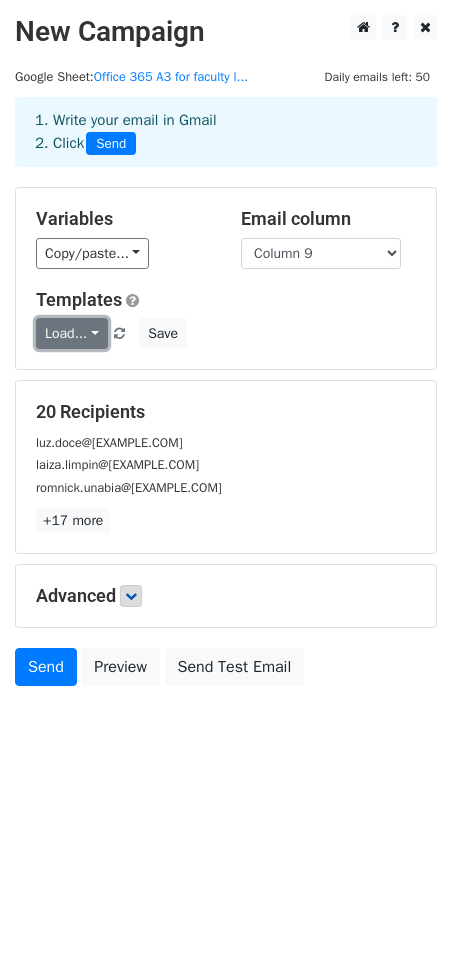 click on "Load..." at bounding box center (72, 333) 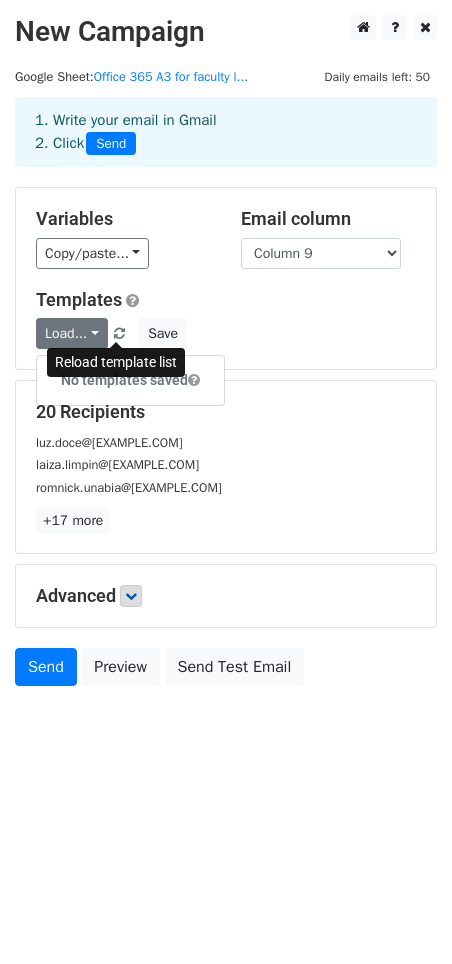 click at bounding box center [119, 334] 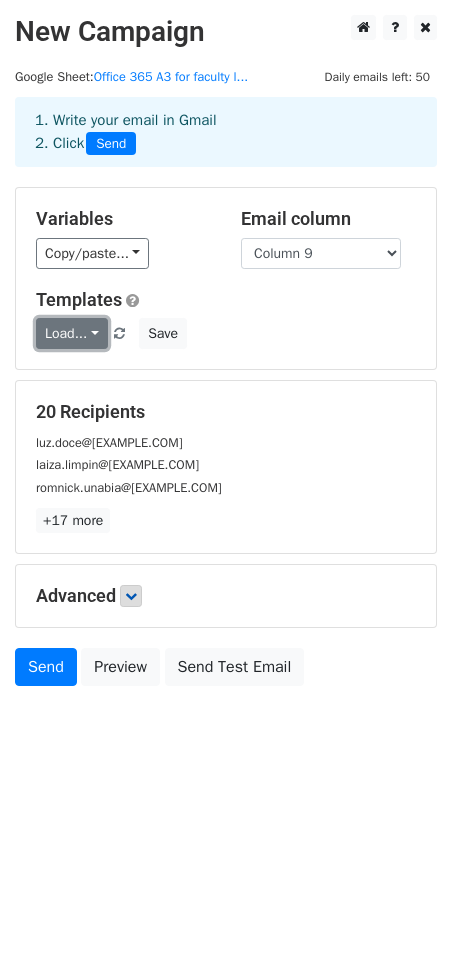 click on "Load..." at bounding box center [72, 333] 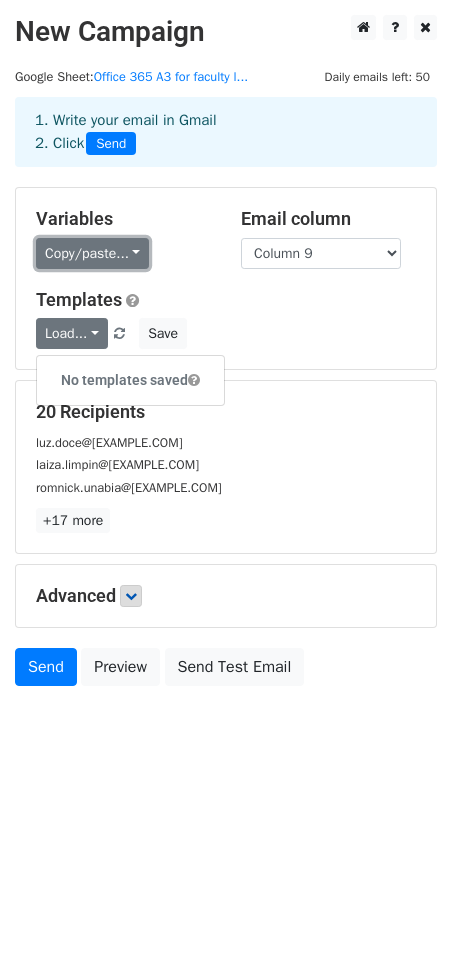 click on "Copy/paste..." at bounding box center (92, 253) 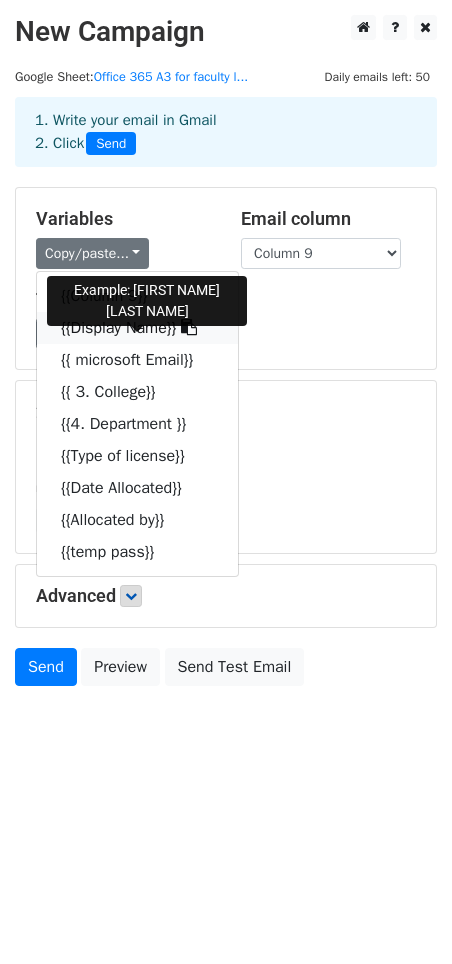 click on "{{Display Name}}" at bounding box center (137, 328) 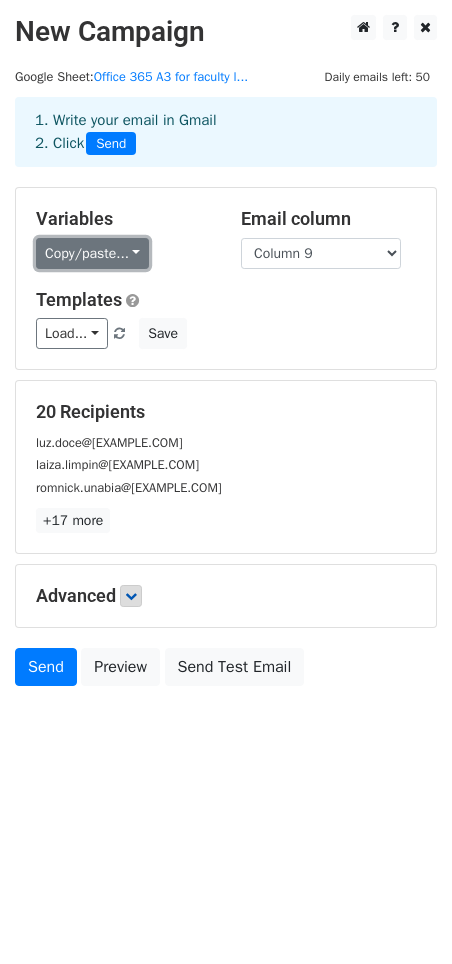 click on "Copy/paste..." at bounding box center [92, 253] 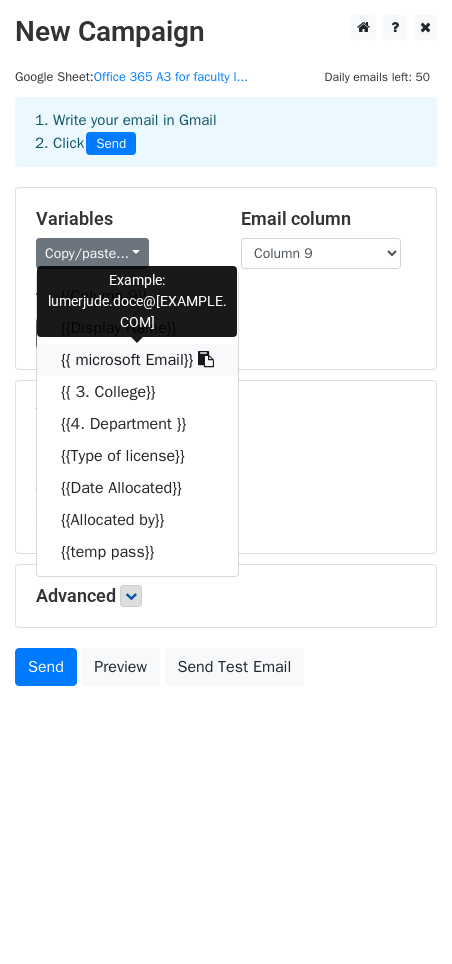 click on "{{ microsoft Email}}" at bounding box center (137, 360) 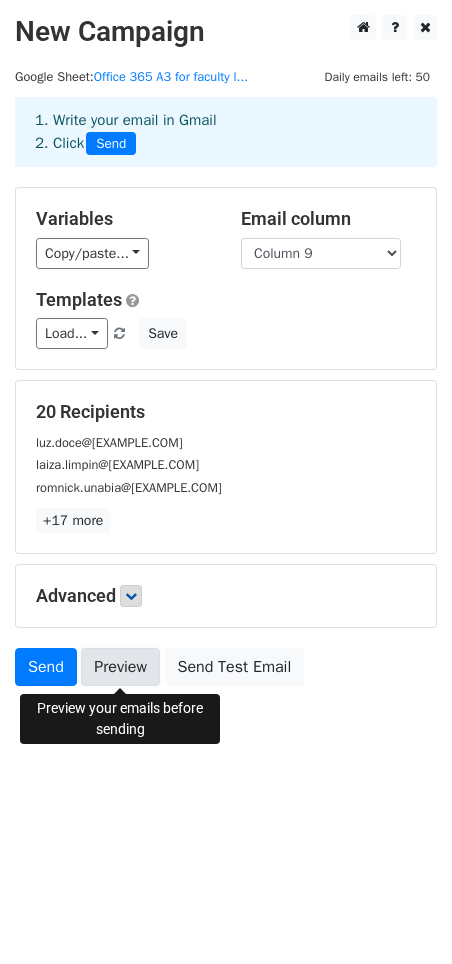 click on "Preview" at bounding box center (120, 667) 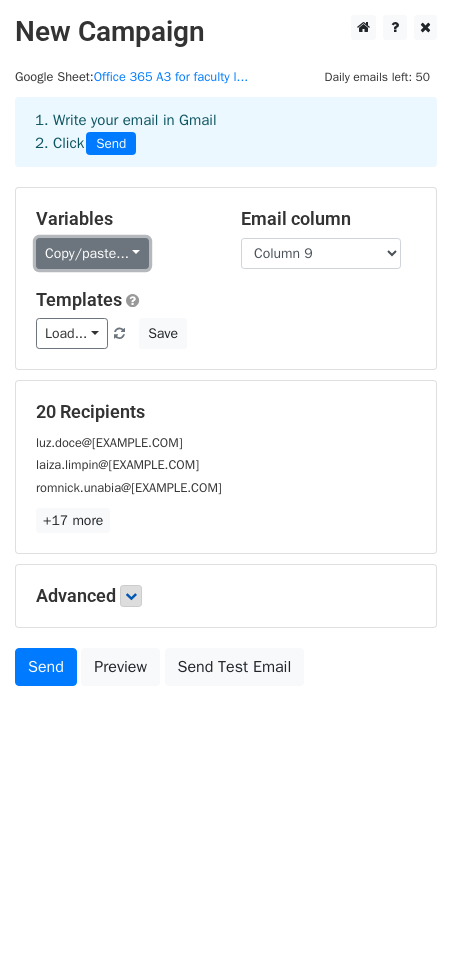 click on "Copy/paste..." at bounding box center (92, 253) 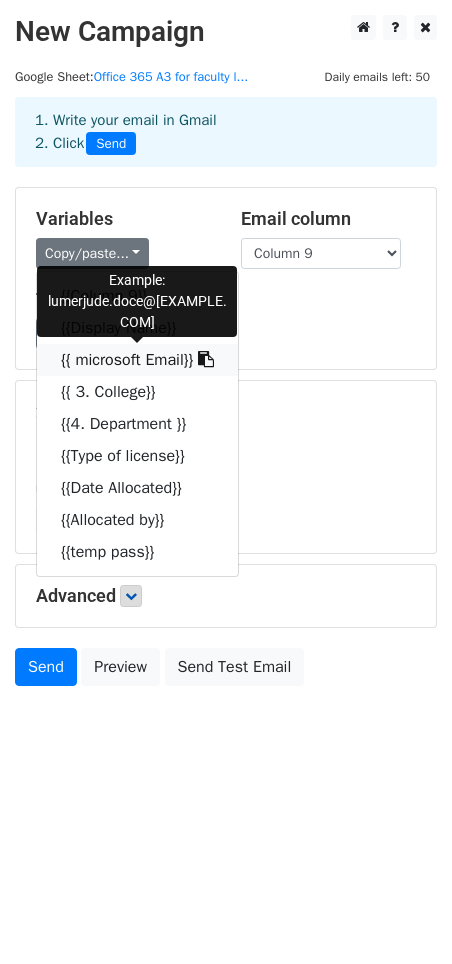 click on "{{ microsoft Email}}" at bounding box center (137, 360) 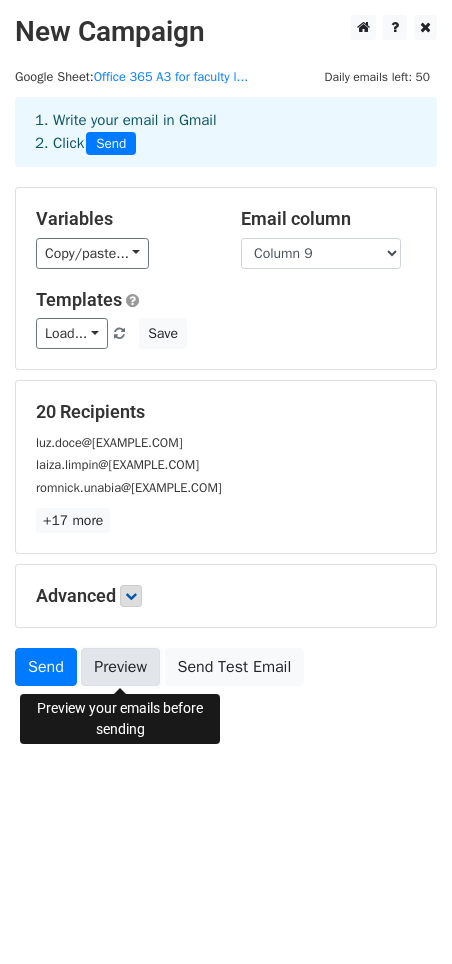 click on "Preview" at bounding box center (120, 667) 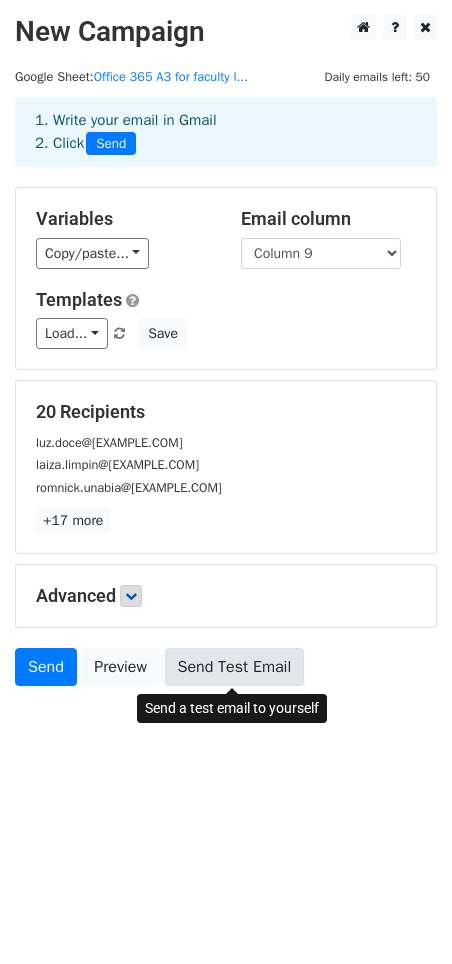 click on "Send Test Email" at bounding box center (235, 667) 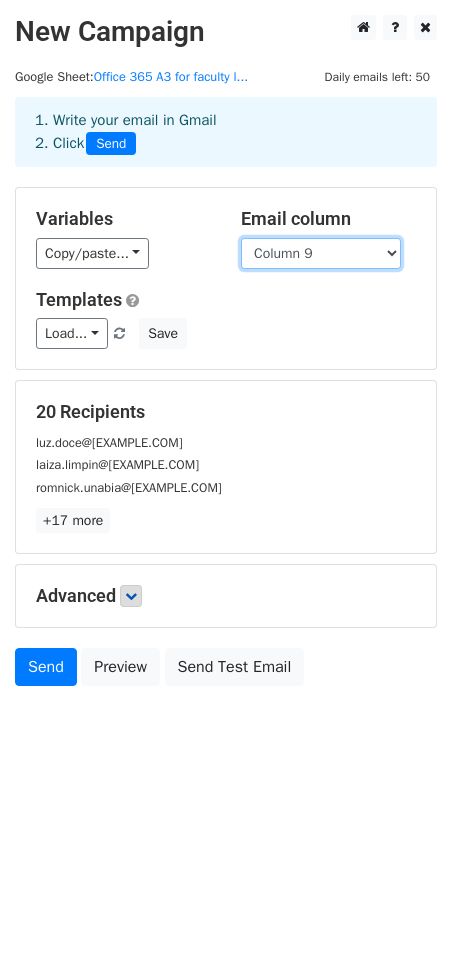 click on "Column 9
Display Name
microsoft Email
3. College
4. Department
Type of license
Date Allocated
Allocated by
temp pass" at bounding box center (321, 253) 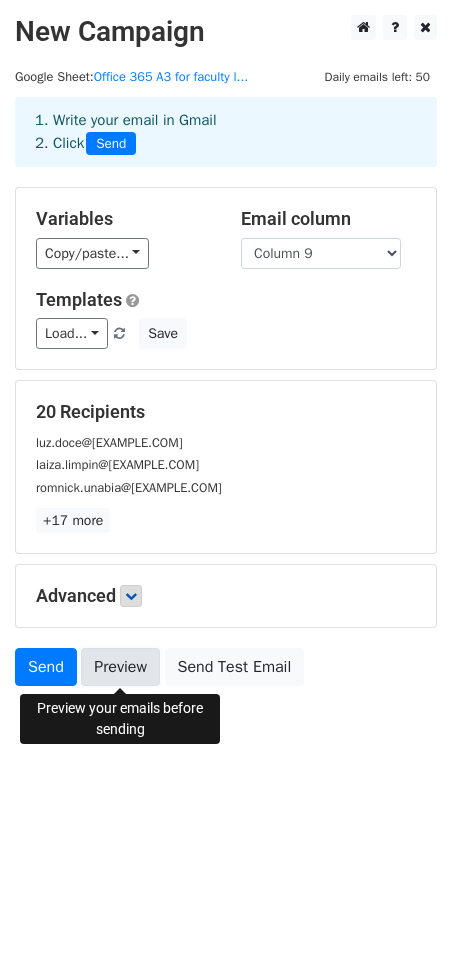 click on "Preview" at bounding box center [120, 667] 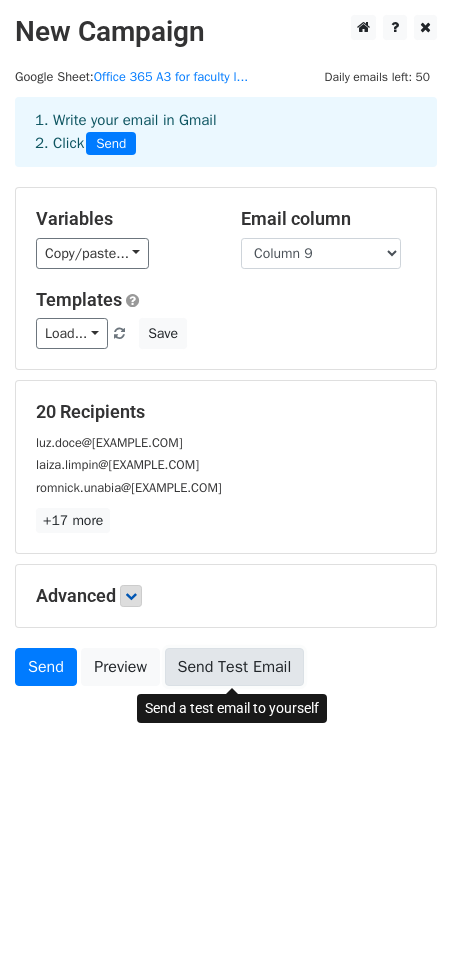 click on "Send Test Email" at bounding box center [235, 667] 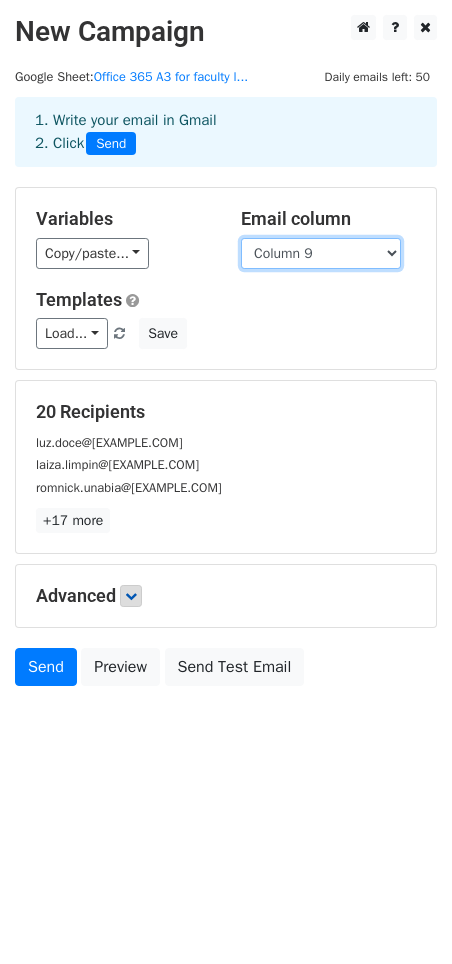 click on "Column 9
Display Name
microsoft Email
3. College
4. Department
Type of license
Date Allocated
Allocated by
temp pass" at bounding box center (321, 253) 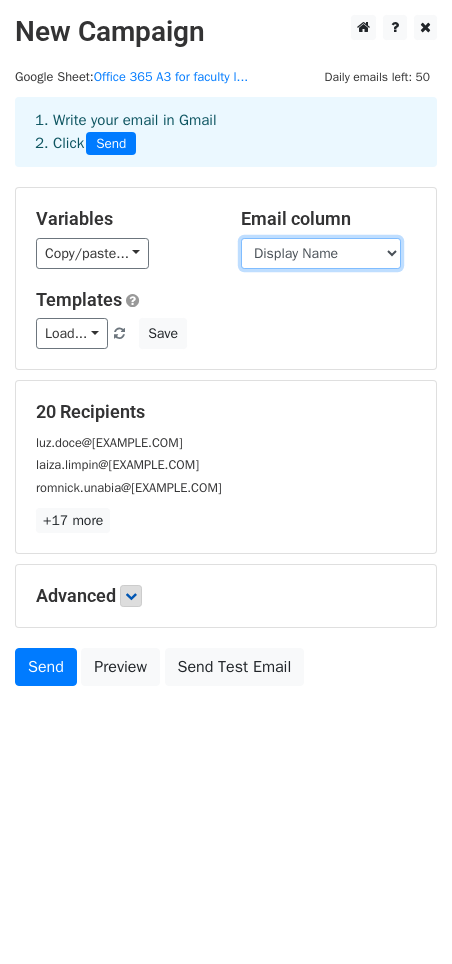click on "Column 9
Display Name
microsoft Email
3. College
4. Department
Type of license
Date Allocated
Allocated by
temp pass" at bounding box center (321, 253) 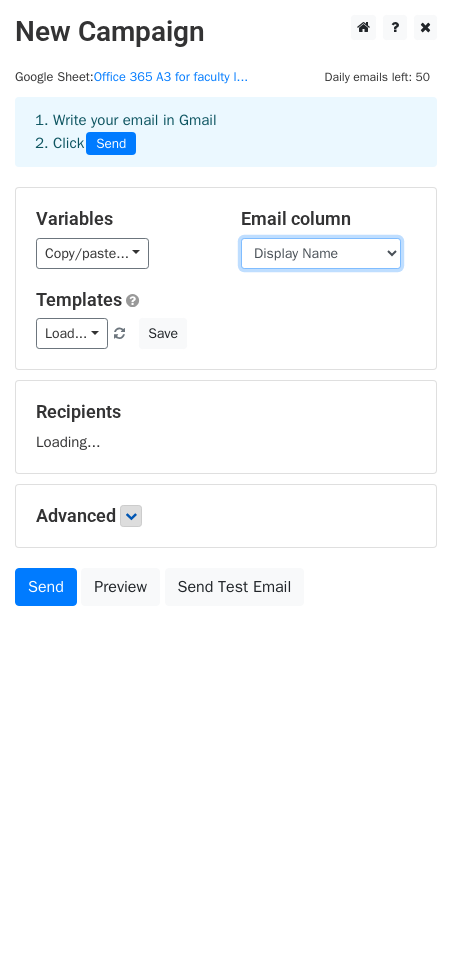 select on "Column 9" 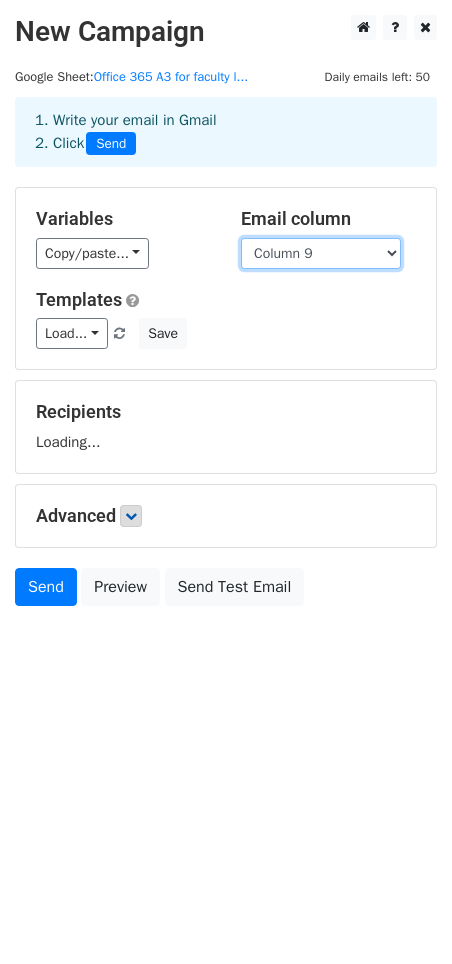 click on "Column 9
Display Name
microsoft Email
3. College
4. Department
Type of license
Date Allocated
Allocated by
temp pass" at bounding box center [321, 253] 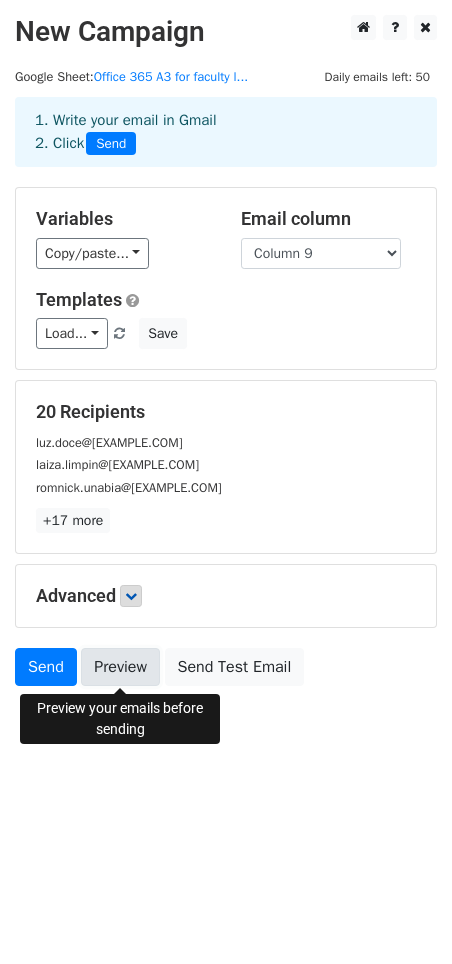 click on "Preview" at bounding box center [120, 667] 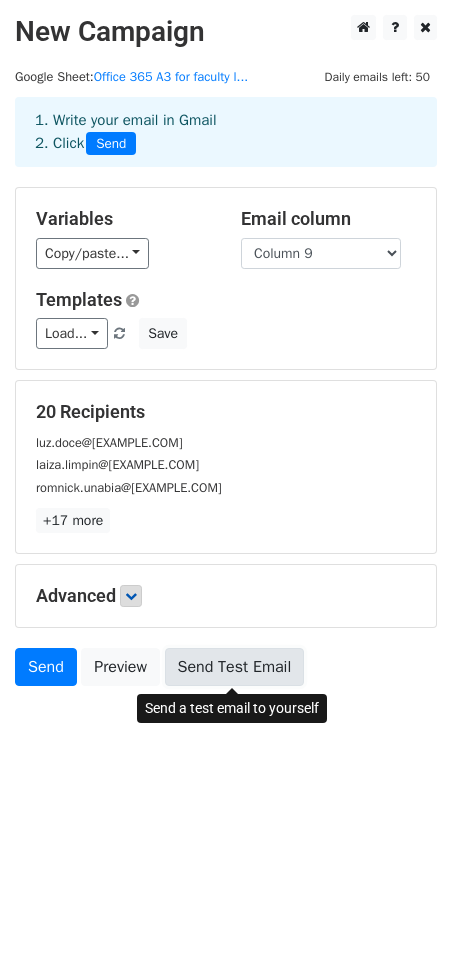 click on "Send Test Email" at bounding box center [235, 667] 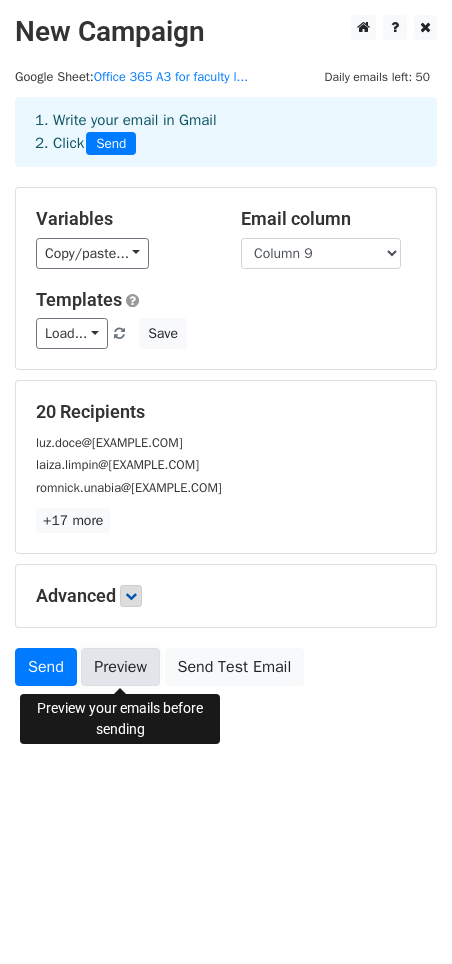 click on "Preview" at bounding box center [120, 667] 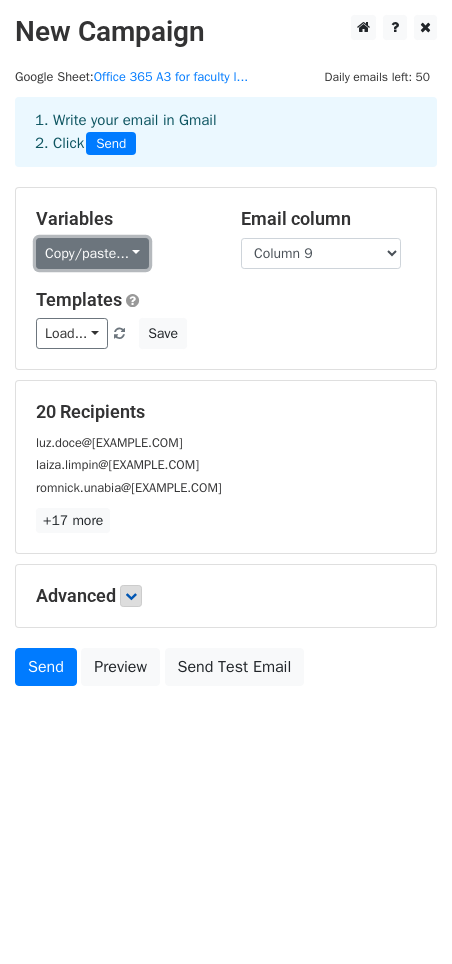 click on "Copy/paste..." at bounding box center (92, 253) 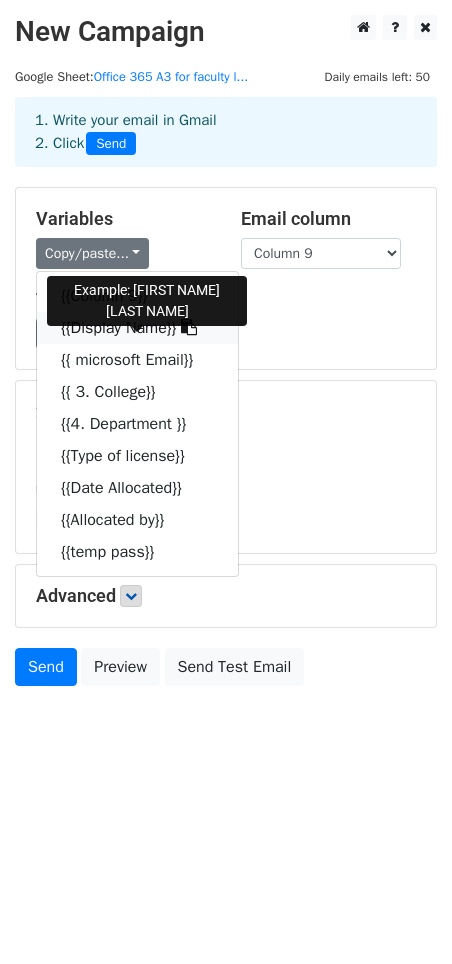 click on "{{Display Name}}" at bounding box center (137, 328) 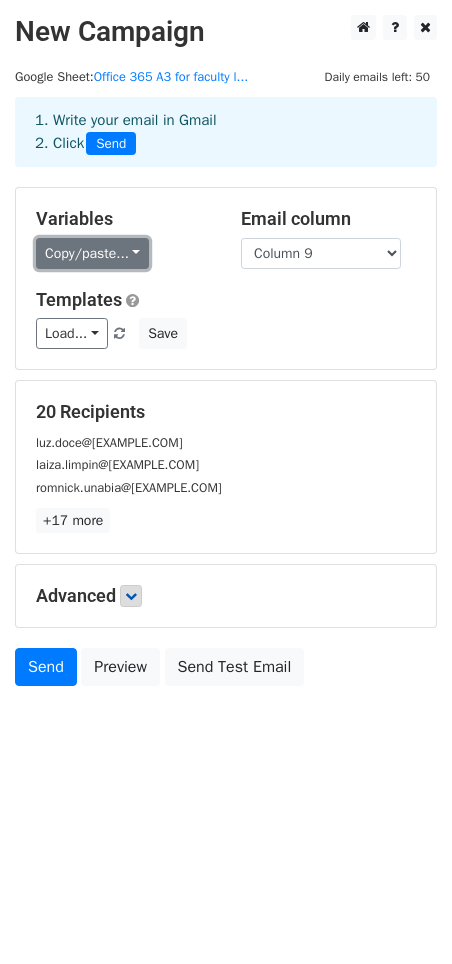 click on "Copy/paste..." at bounding box center (92, 253) 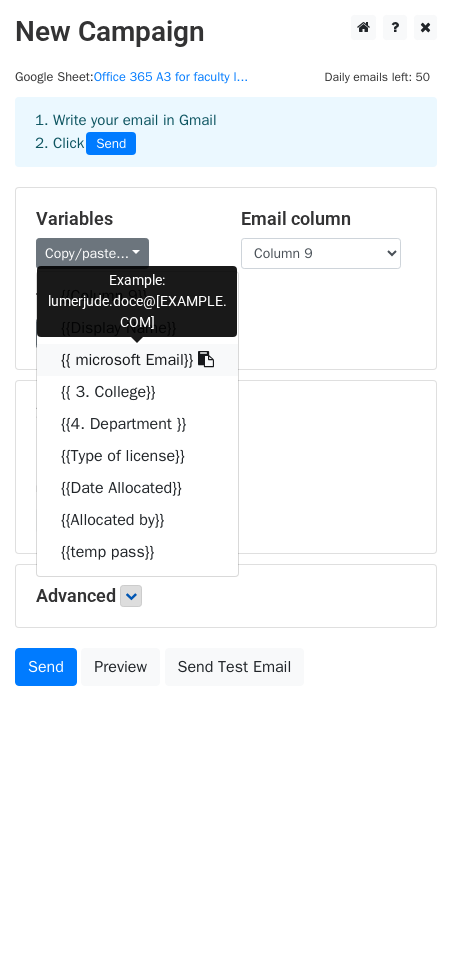 click on "{{ microsoft Email}}" at bounding box center [137, 360] 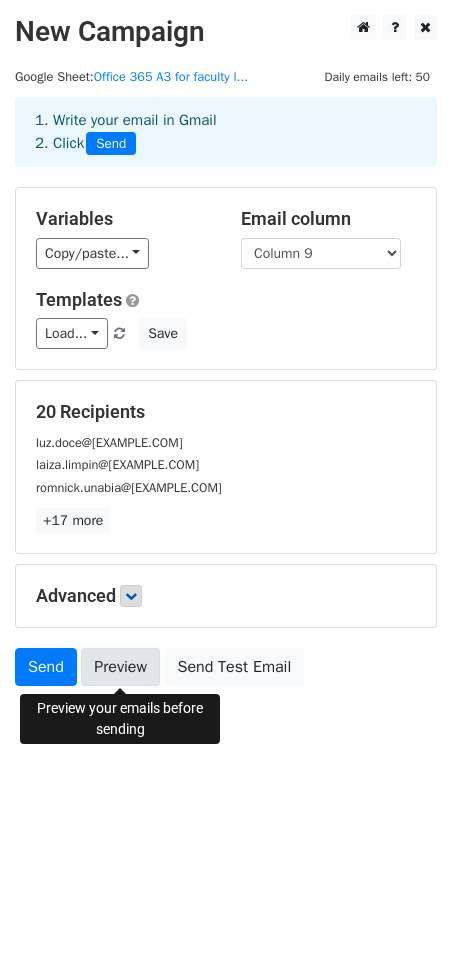 click on "Preview" at bounding box center [120, 667] 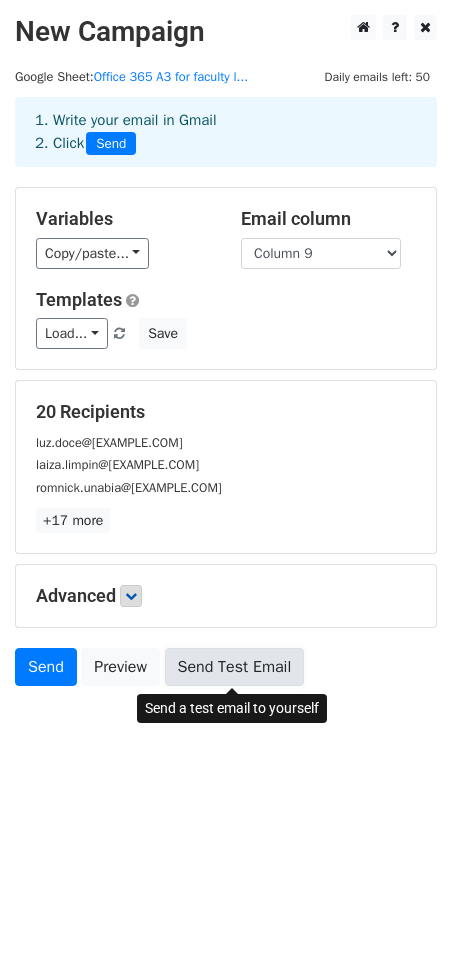 click on "Send Test Email" at bounding box center [235, 667] 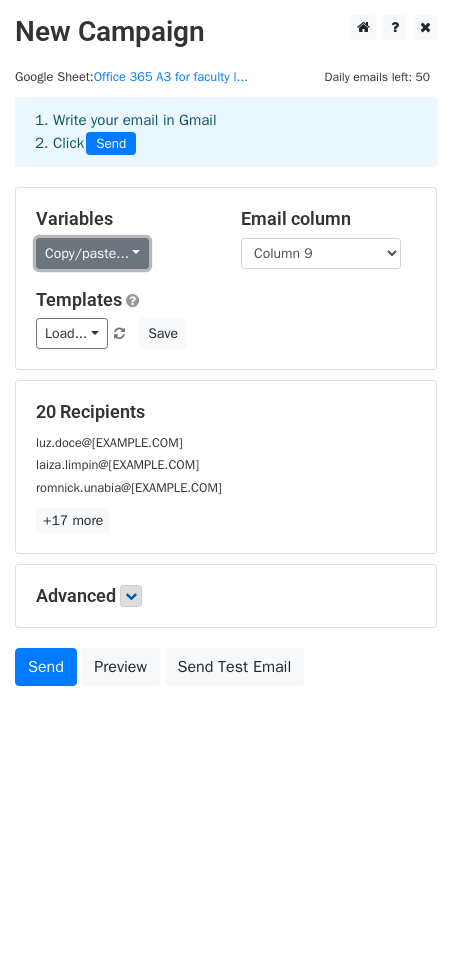 click on "Copy/paste..." at bounding box center (92, 253) 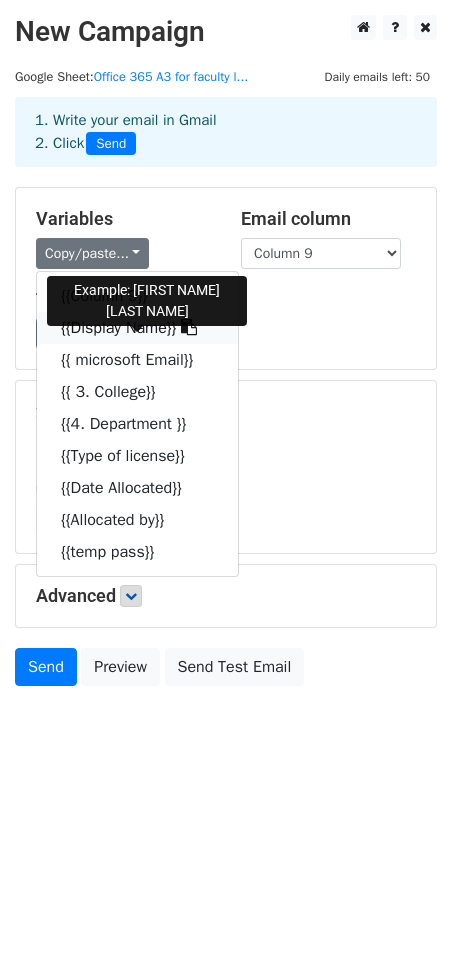 click on "{{Display Name}}" at bounding box center [137, 328] 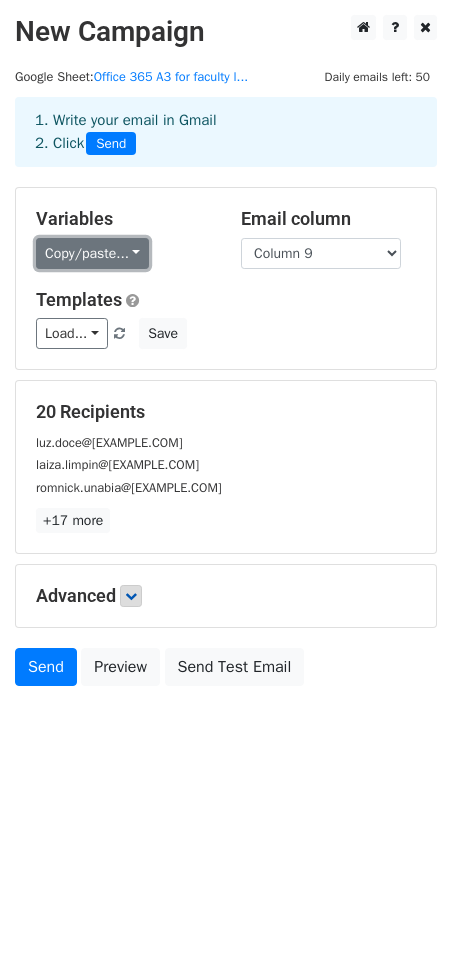 click on "Copy/paste..." at bounding box center [92, 253] 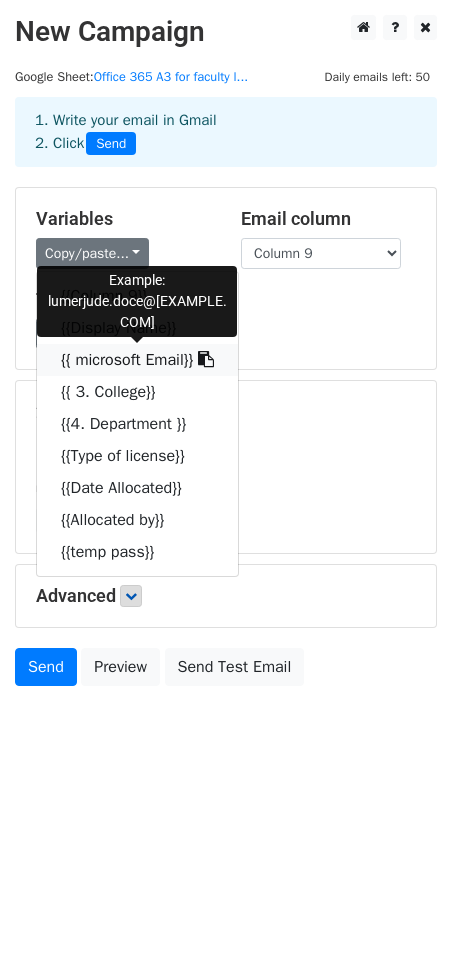 click on "{{ microsoft Email}}" at bounding box center [137, 360] 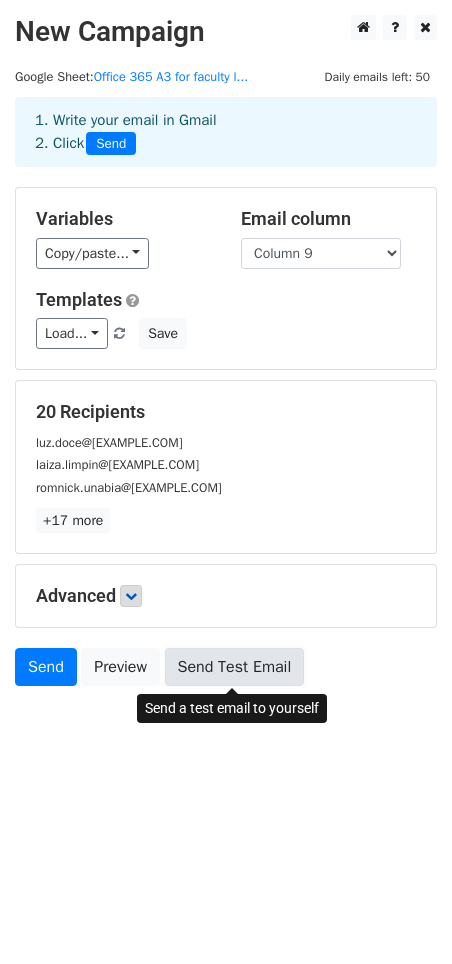 click on "Send Test Email" at bounding box center [235, 667] 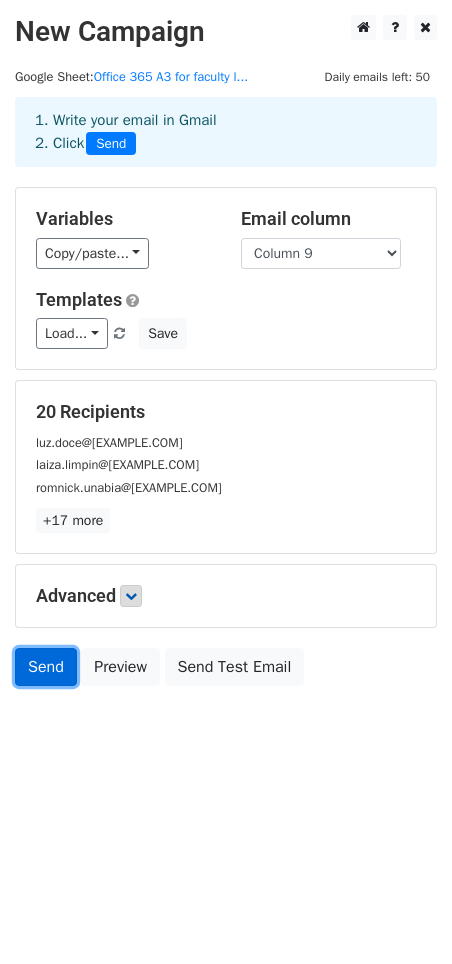 click on "Send" at bounding box center (46, 667) 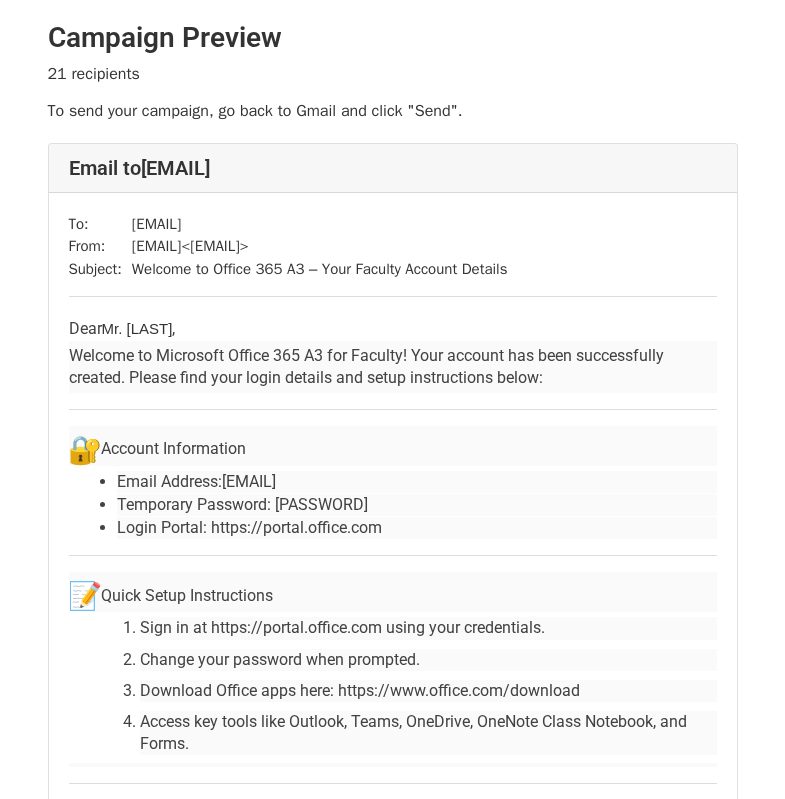 scroll, scrollTop: 0, scrollLeft: 0, axis: both 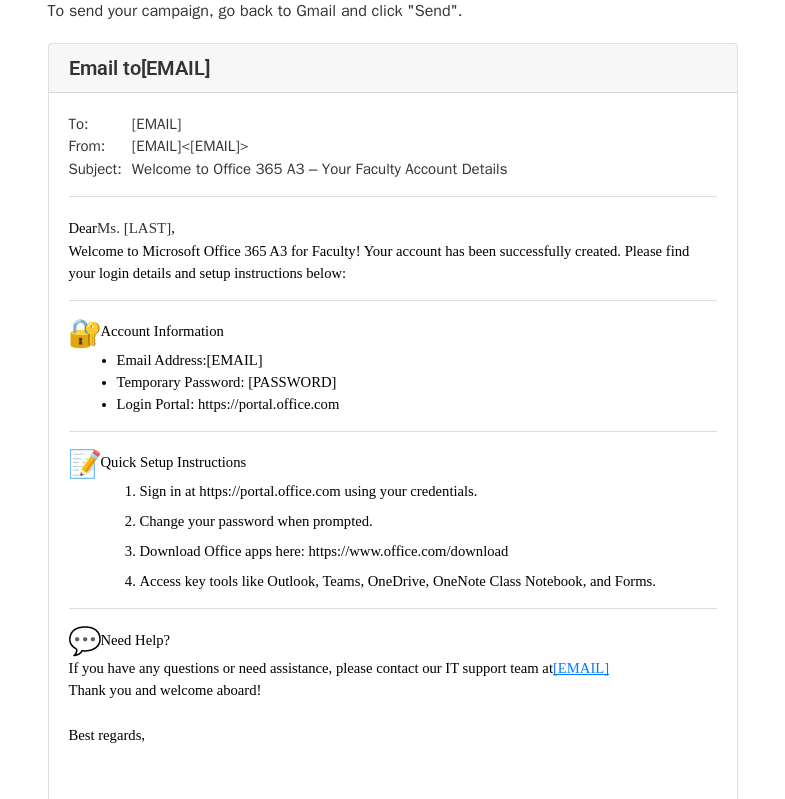 click on "Dear" at bounding box center [83, 228] 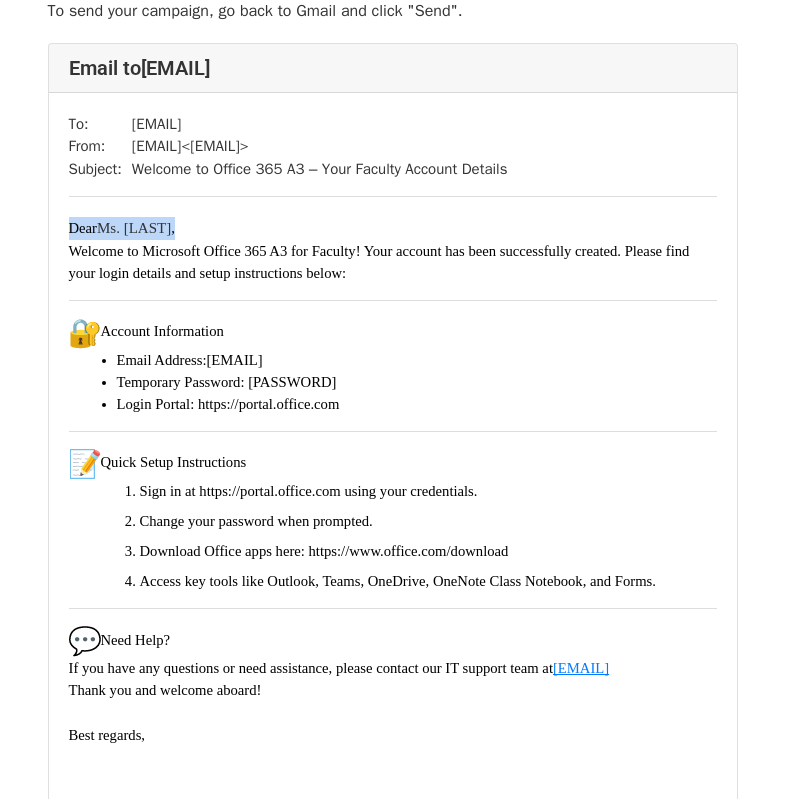 drag, startPoint x: 170, startPoint y: 229, endPoint x: 62, endPoint y: 229, distance: 108 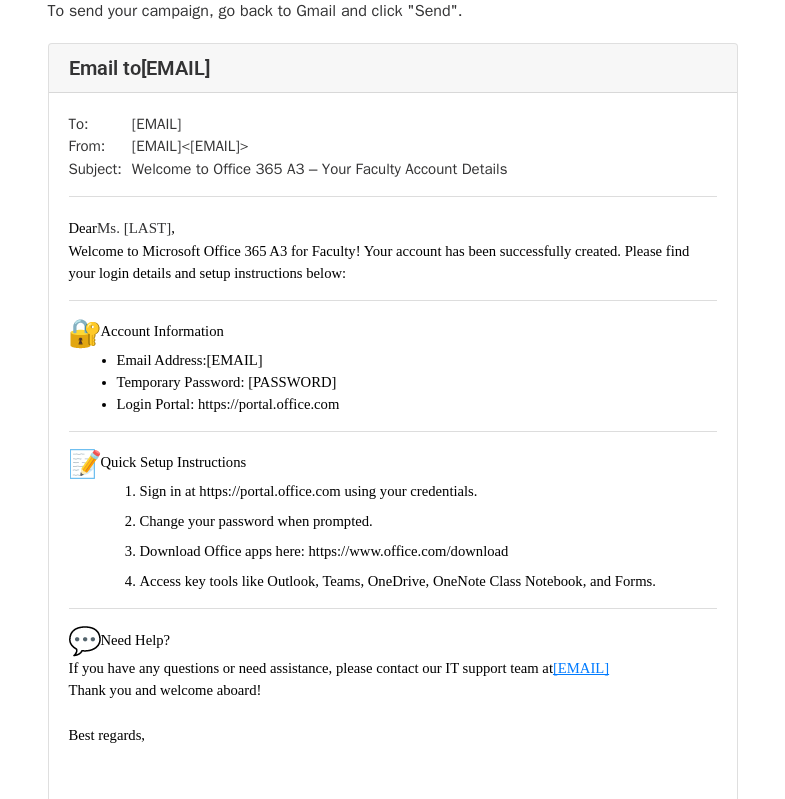 click on "Welcome to Microsoft Office 365 A3 for Faculty! Your account has been successfully created. Please find your login details and setup instructions below:" at bounding box center (393, 262) 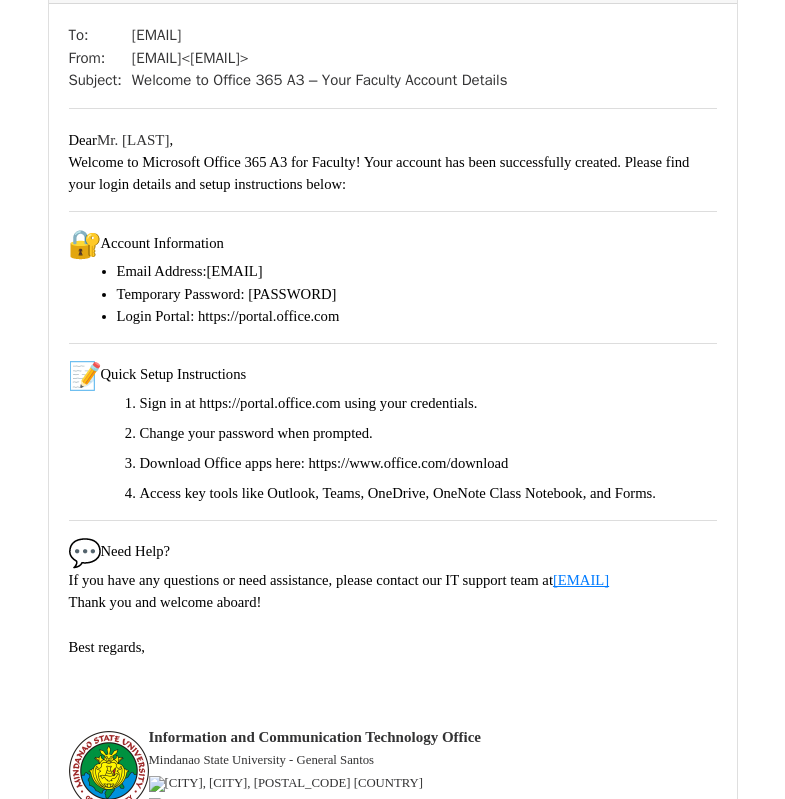 scroll, scrollTop: 2000, scrollLeft: 0, axis: vertical 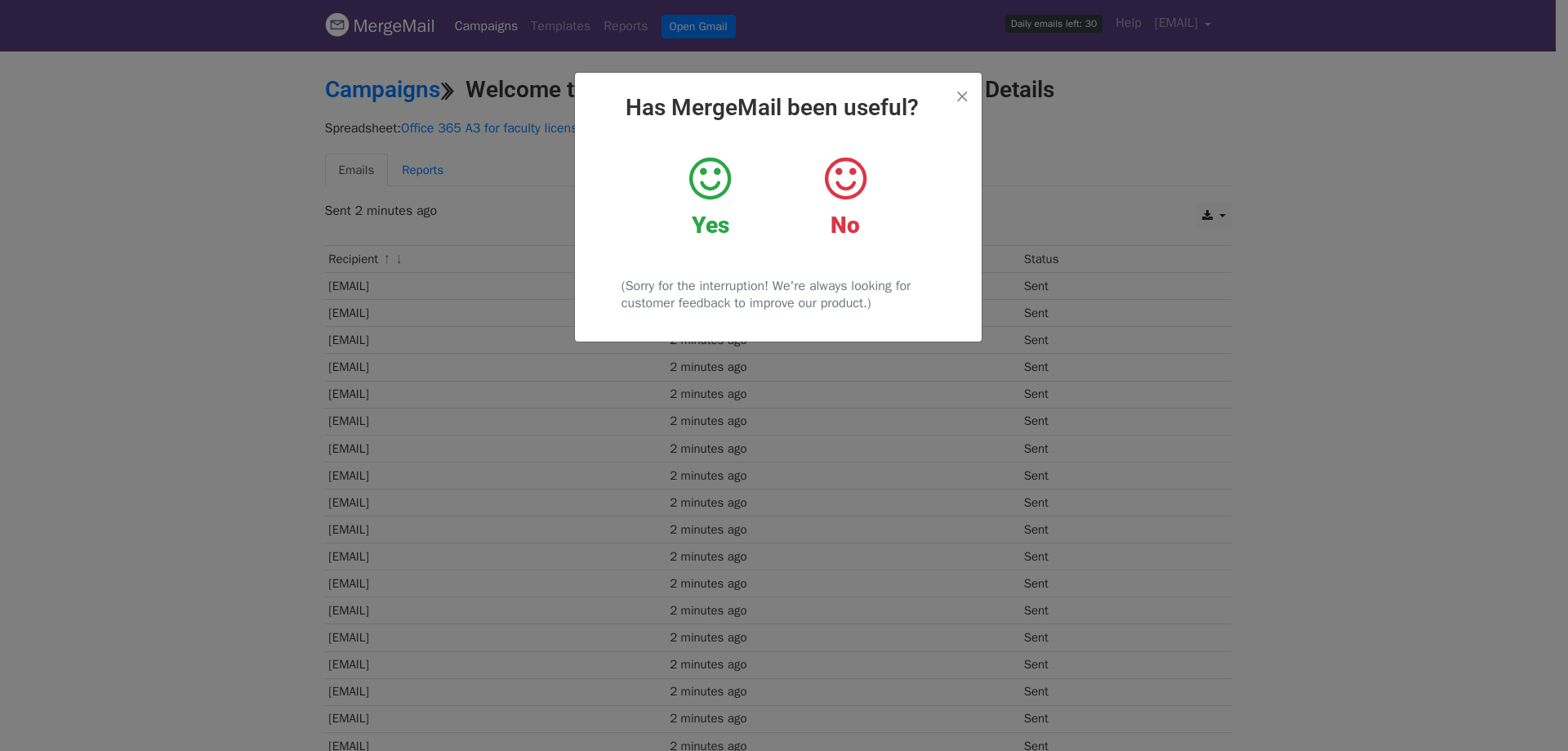 click at bounding box center [710, 179] 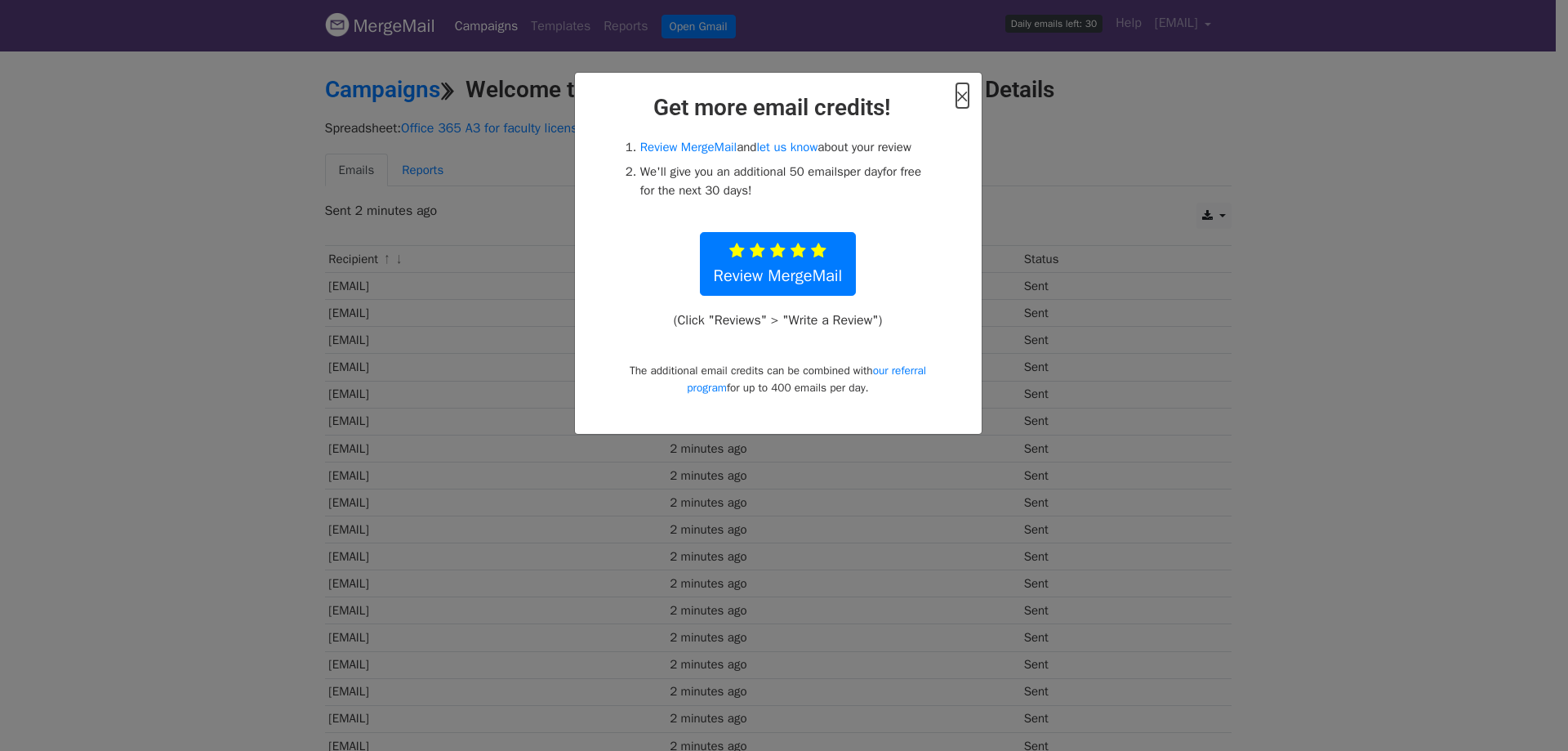 click on "×" at bounding box center [962, 96] 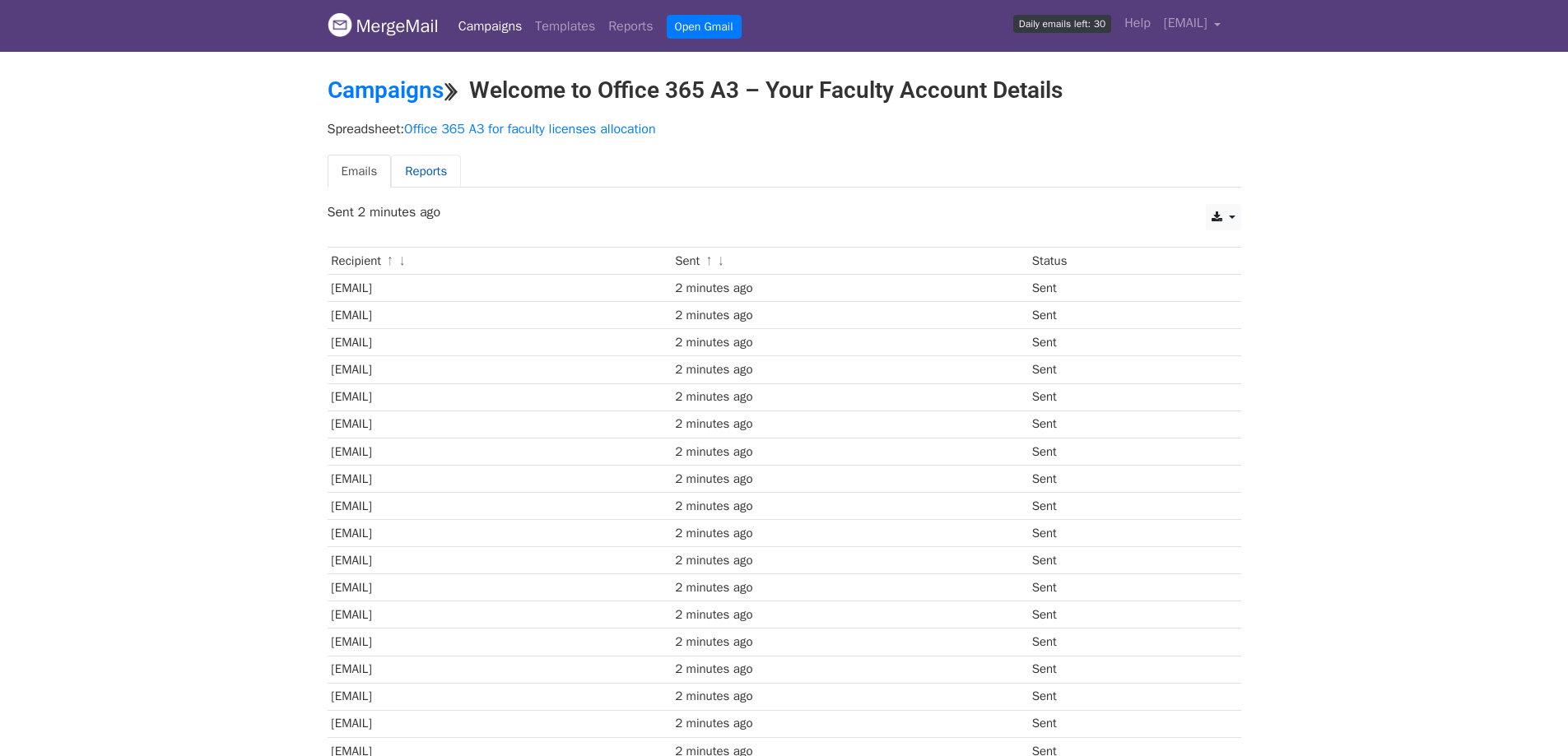 click on "Reports" at bounding box center [426, 171] 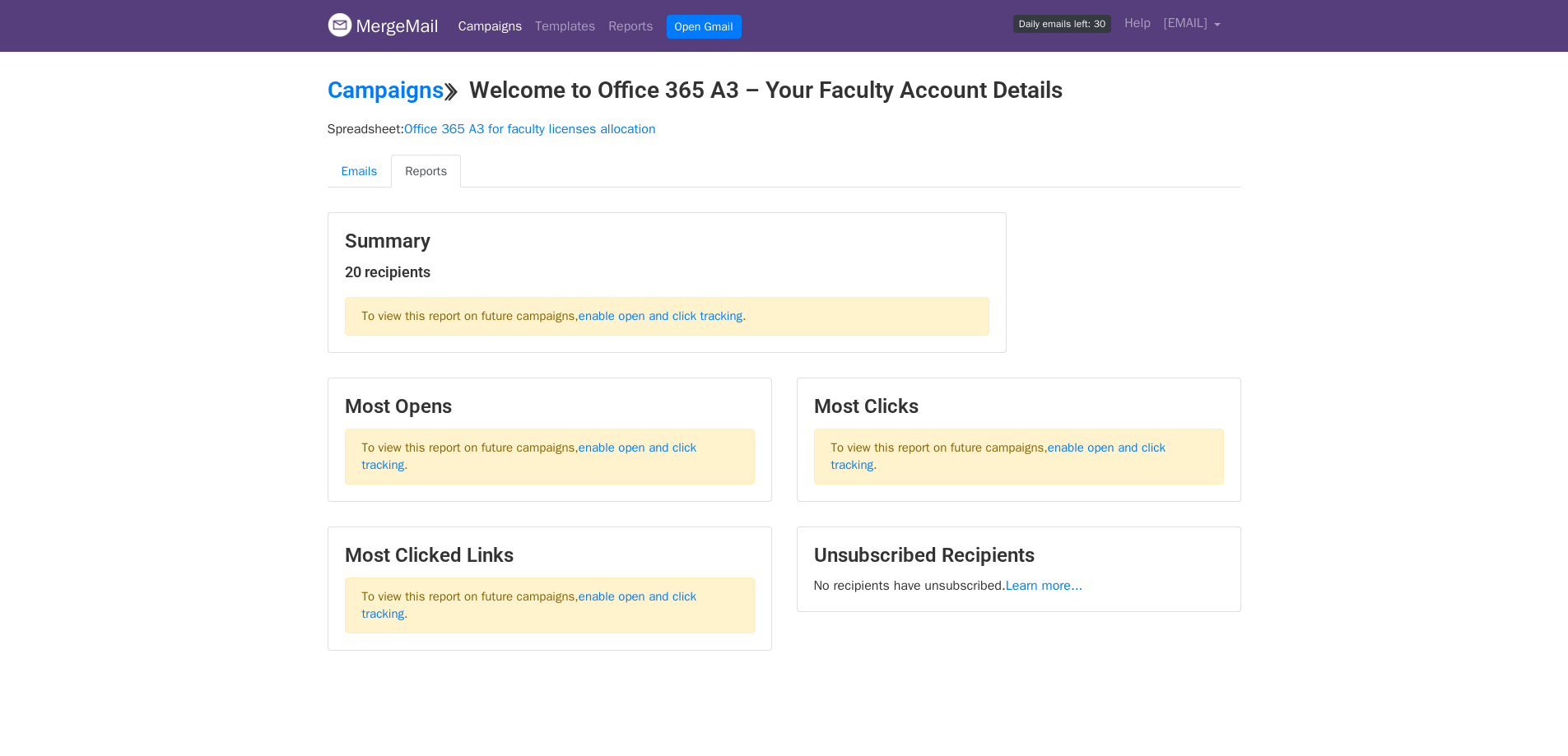 scroll, scrollTop: 0, scrollLeft: 0, axis: both 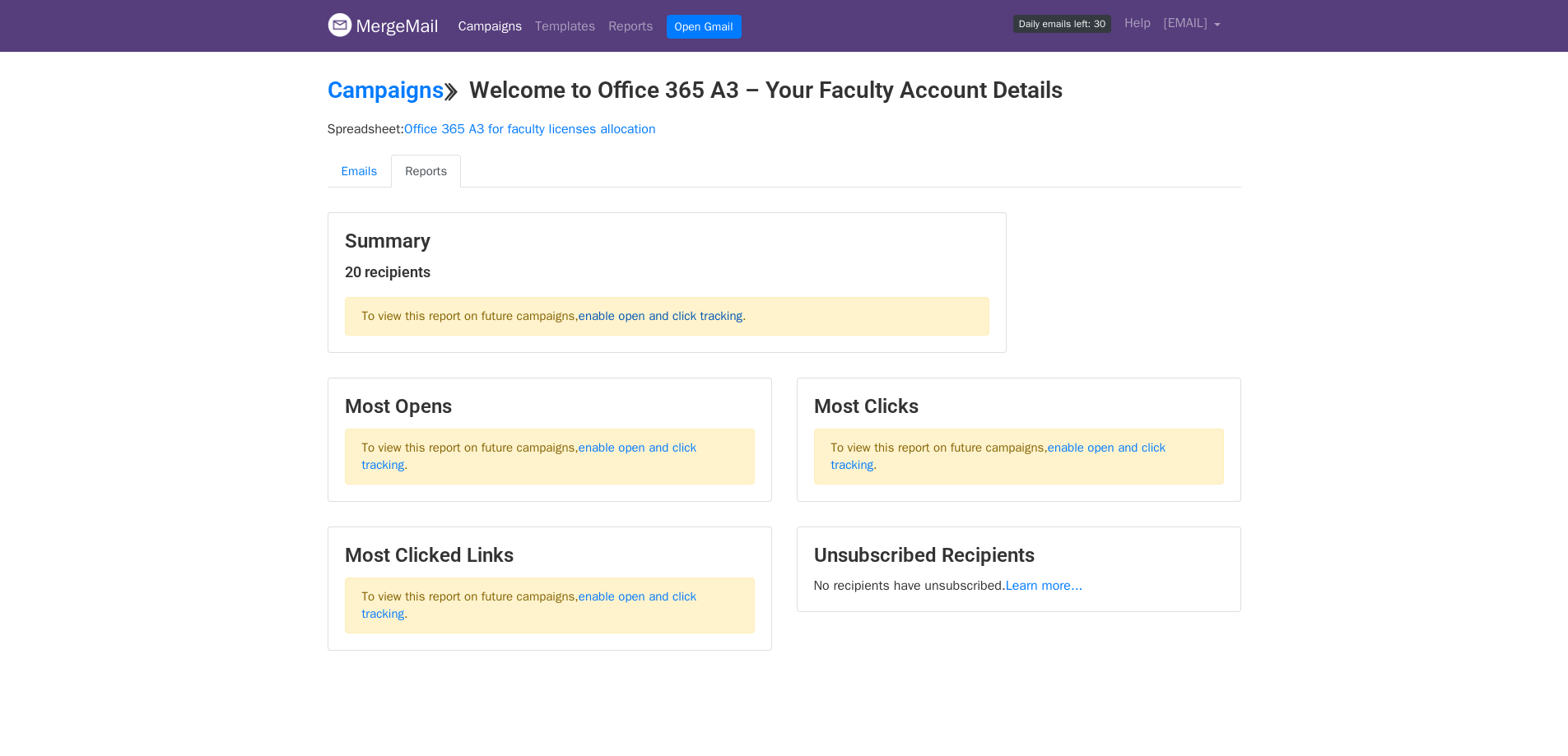 click on "enable open and click tracking" at bounding box center (660, 316) 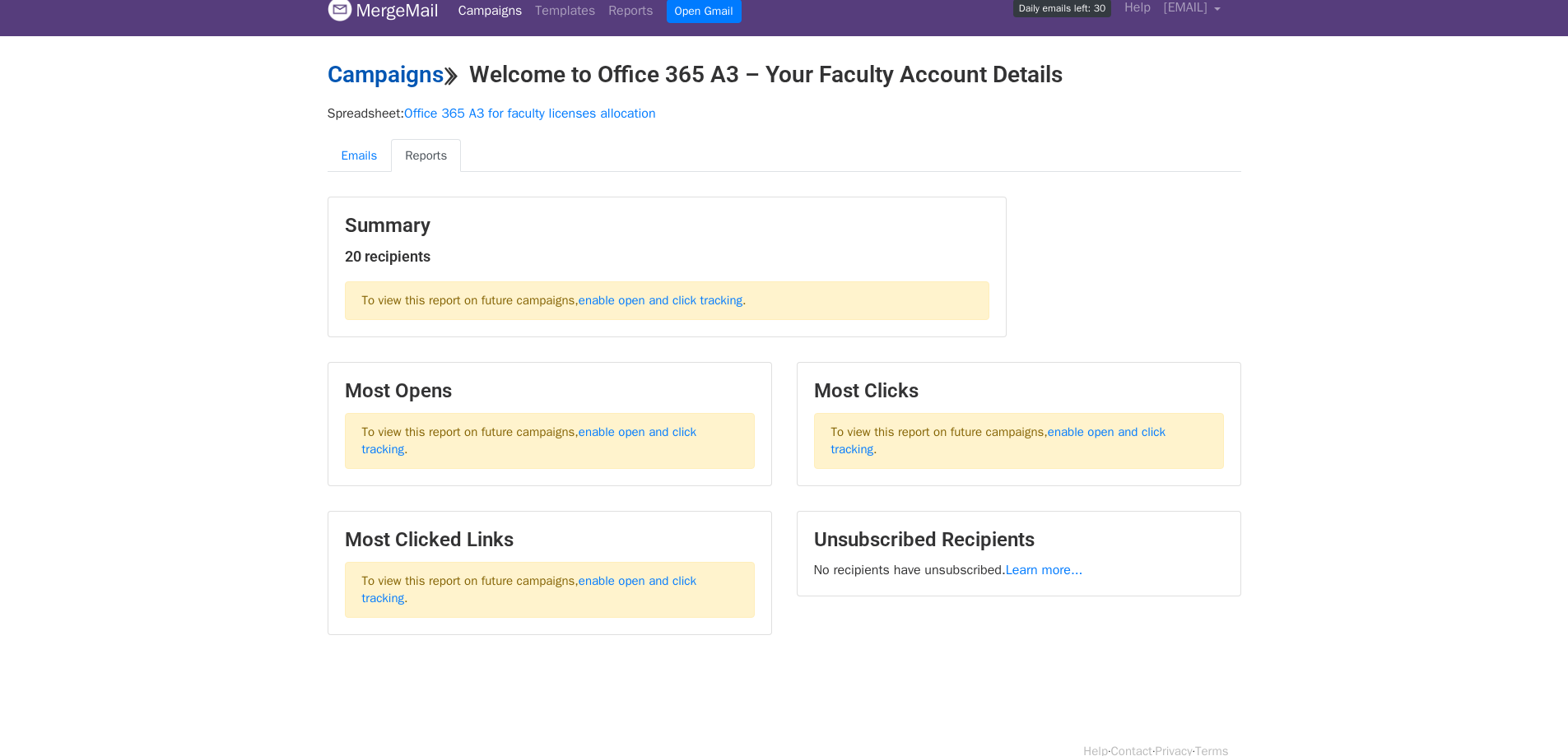scroll, scrollTop: 0, scrollLeft: 0, axis: both 